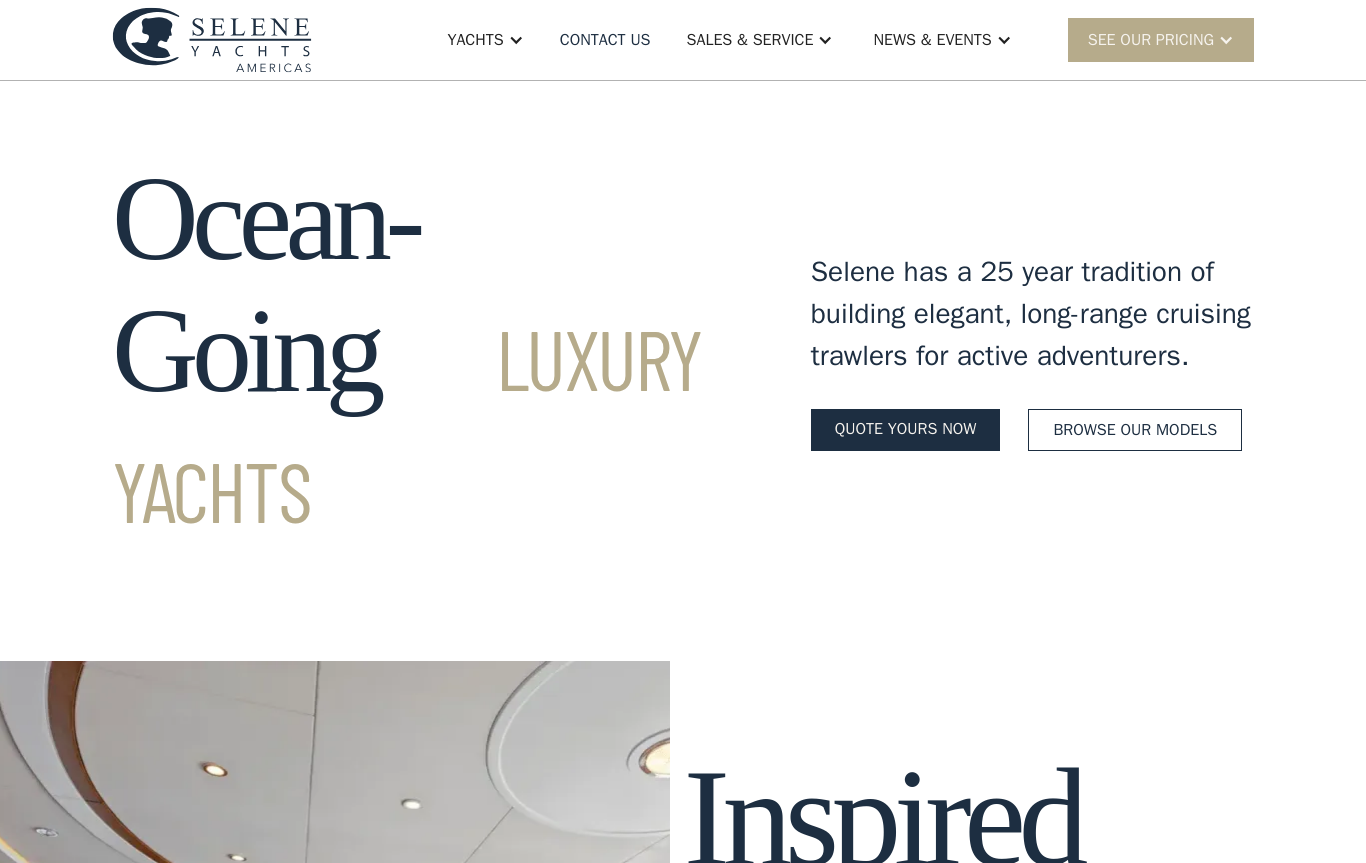 scroll, scrollTop: 0, scrollLeft: 0, axis: both 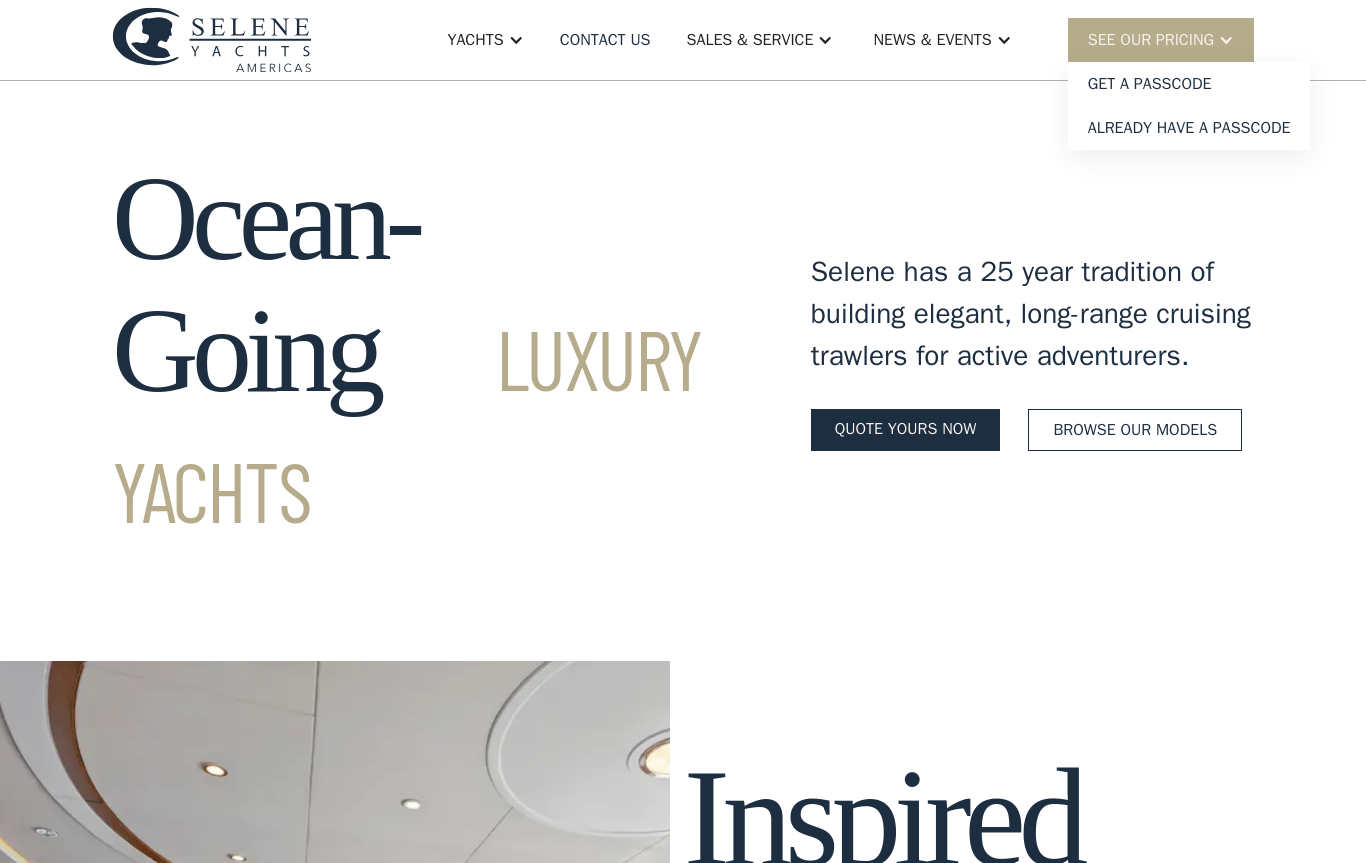 click on "Inspired  Ocean Yacht   Builders Stunning woodwork and craftsmanship customizable luxury Efficient Long Range Ocean-Tested Strength Stunning woodwork and craftsmanship customizable luxury Efficient Long Range Ocean-Tested Strength" at bounding box center [683, 1013] 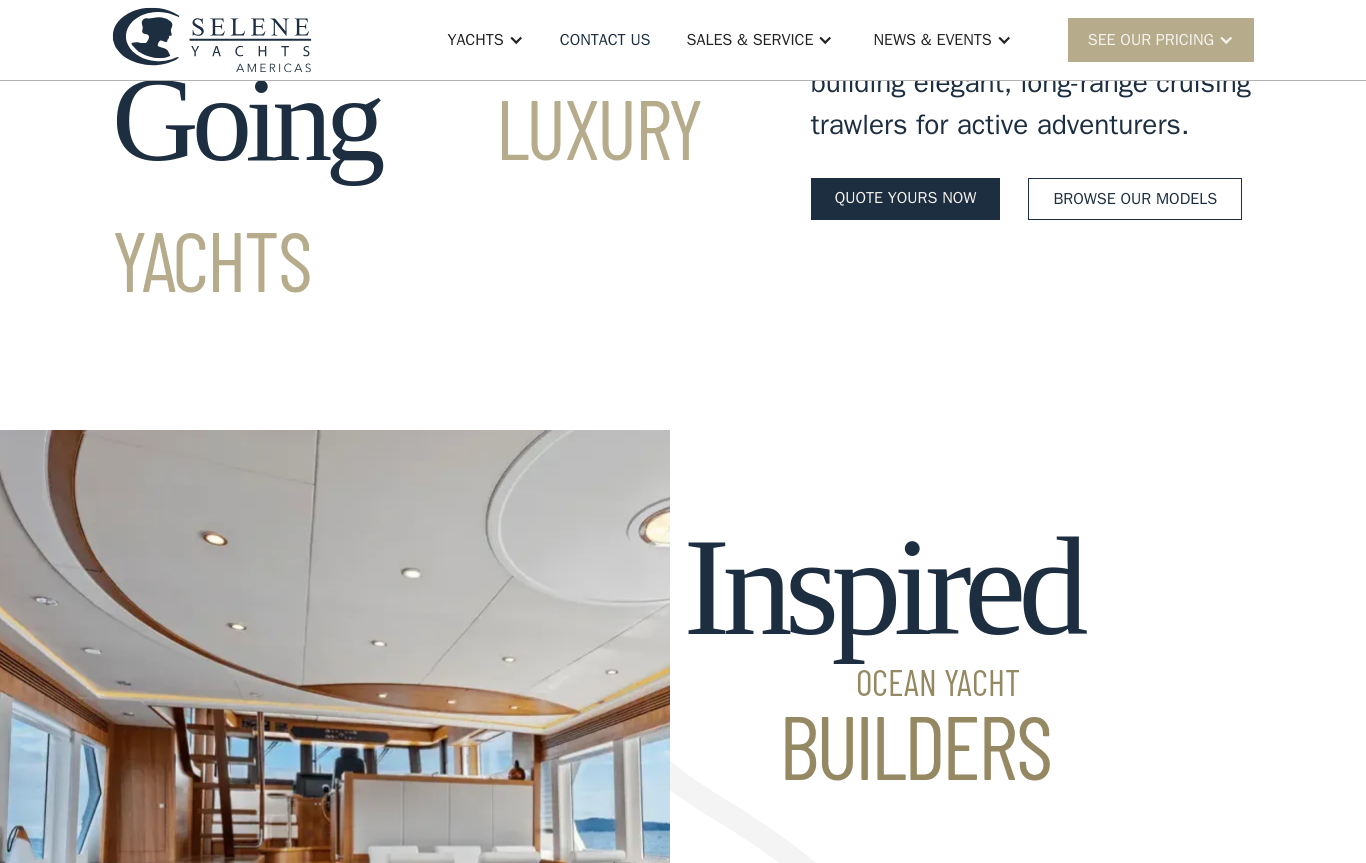 scroll, scrollTop: 0, scrollLeft: 0, axis: both 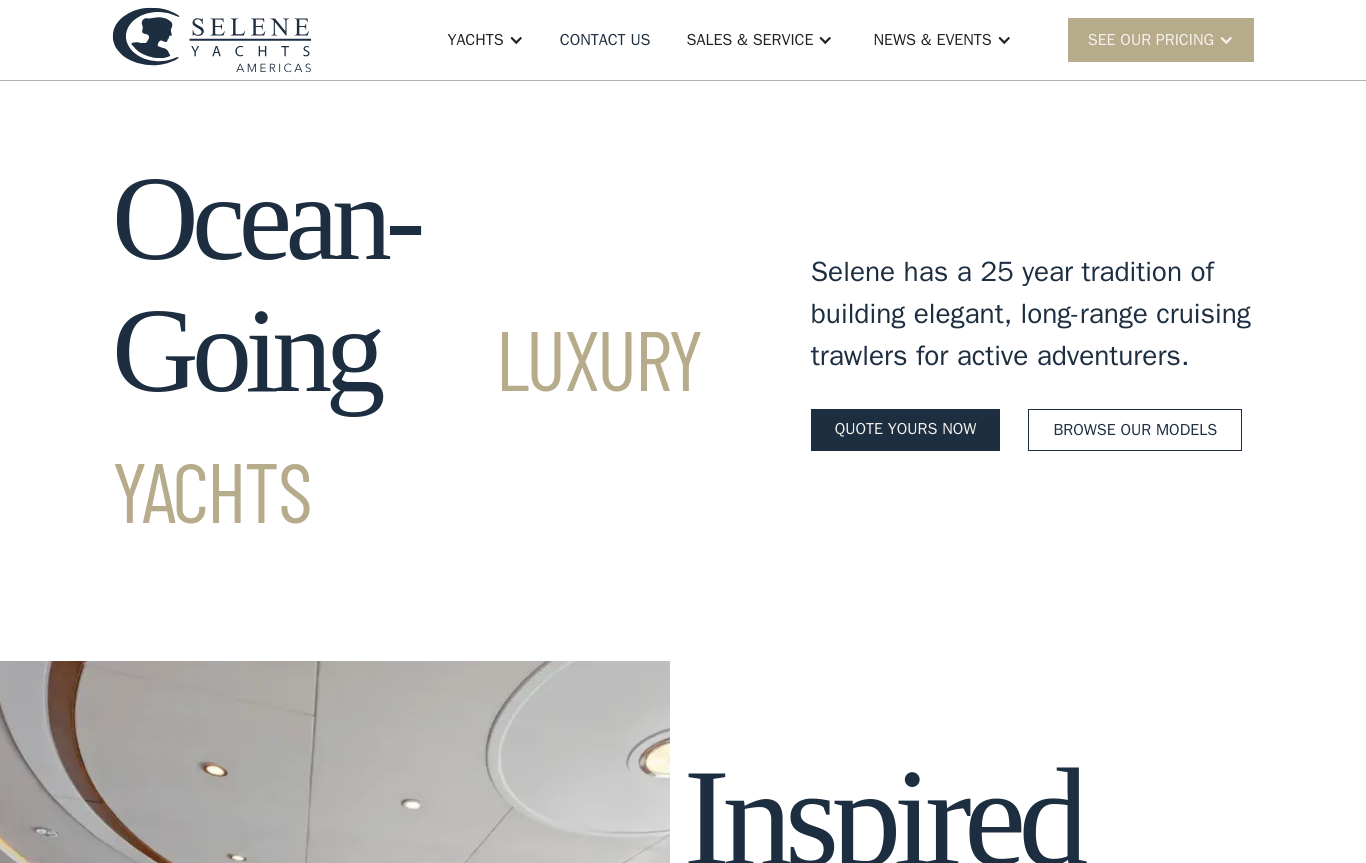 click on "Yachts" at bounding box center (475, 40) 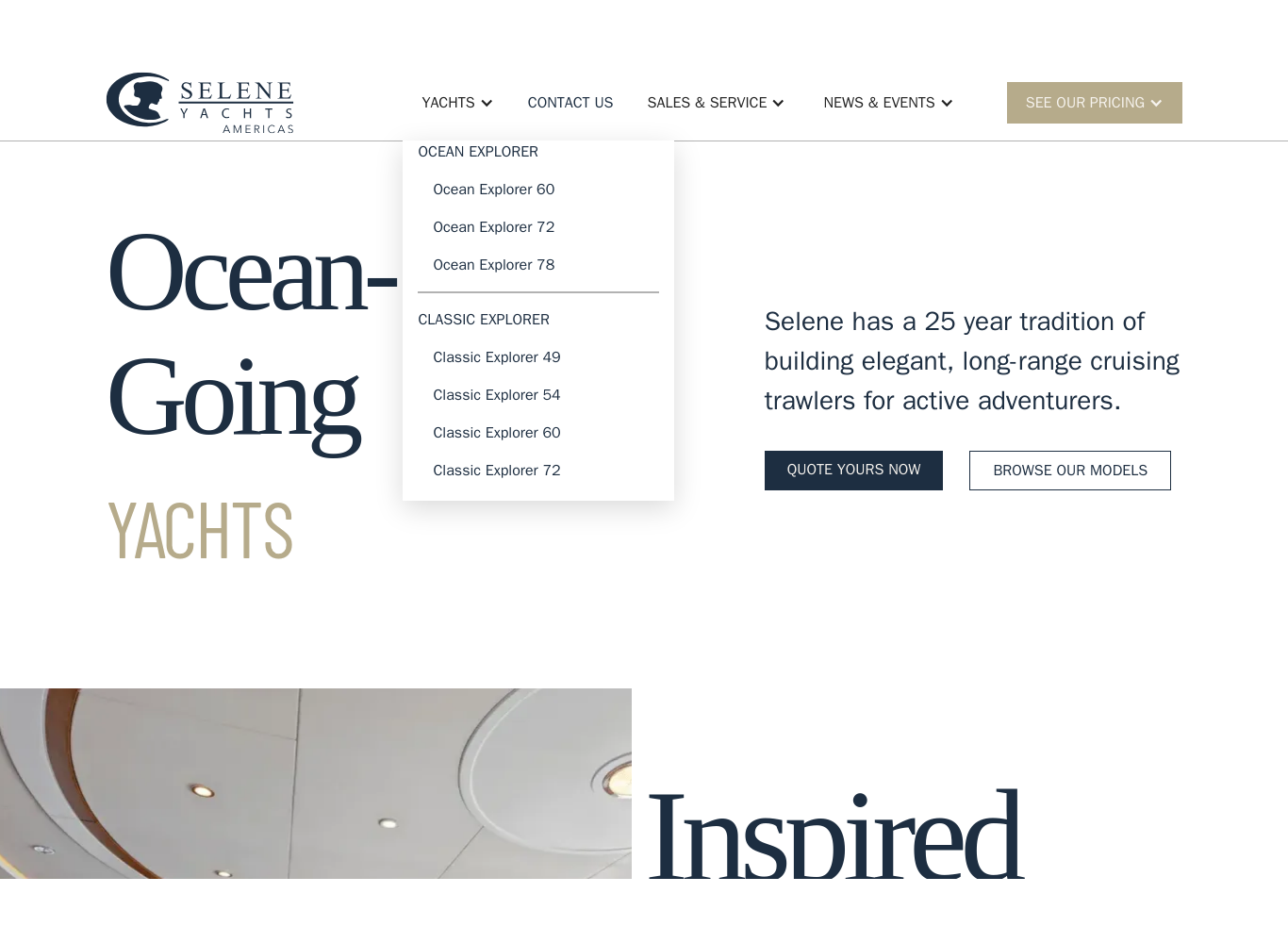scroll, scrollTop: 7, scrollLeft: 0, axis: vertical 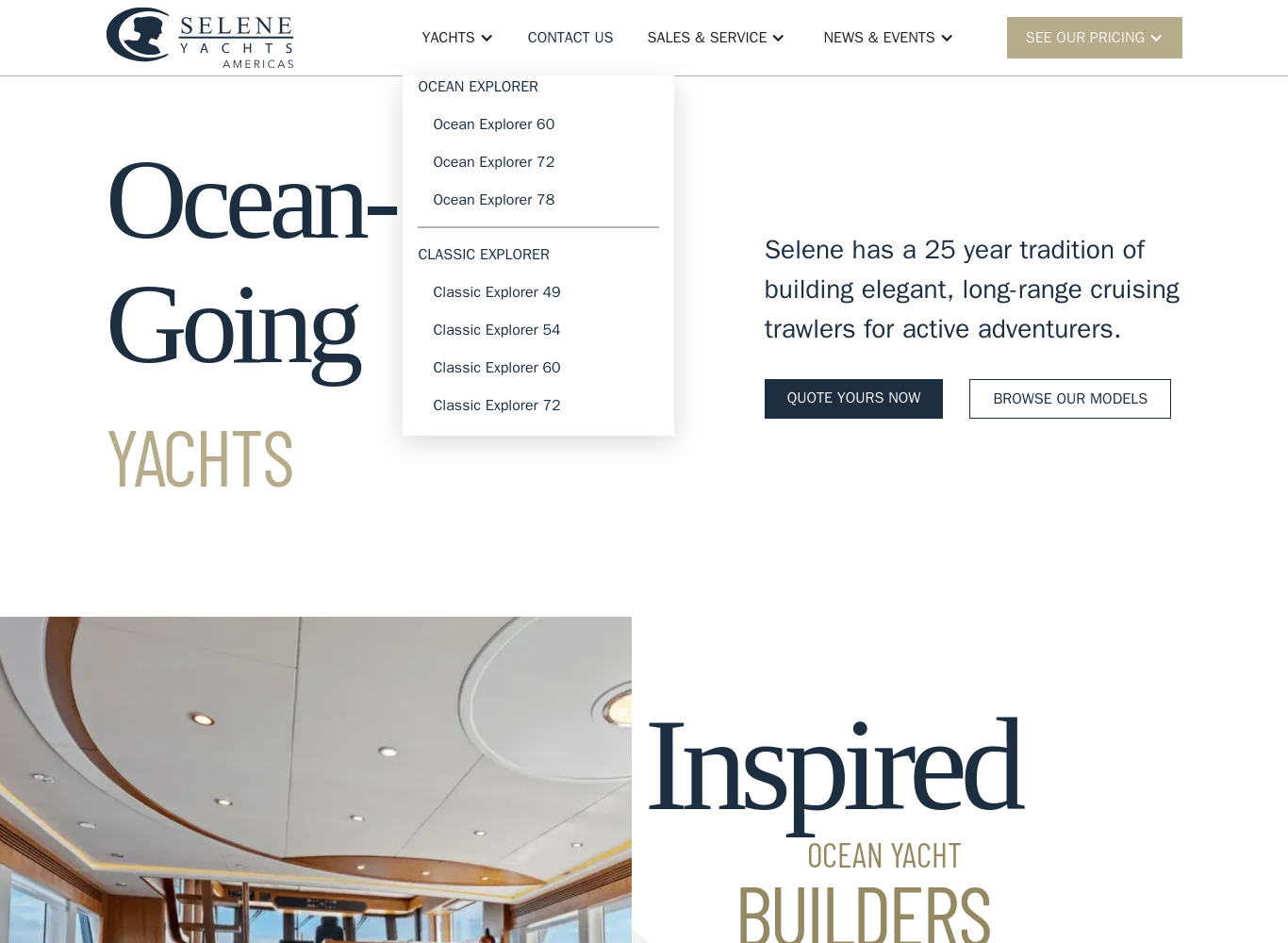 click on "Classic Explorer 54" at bounding box center [538, 330] 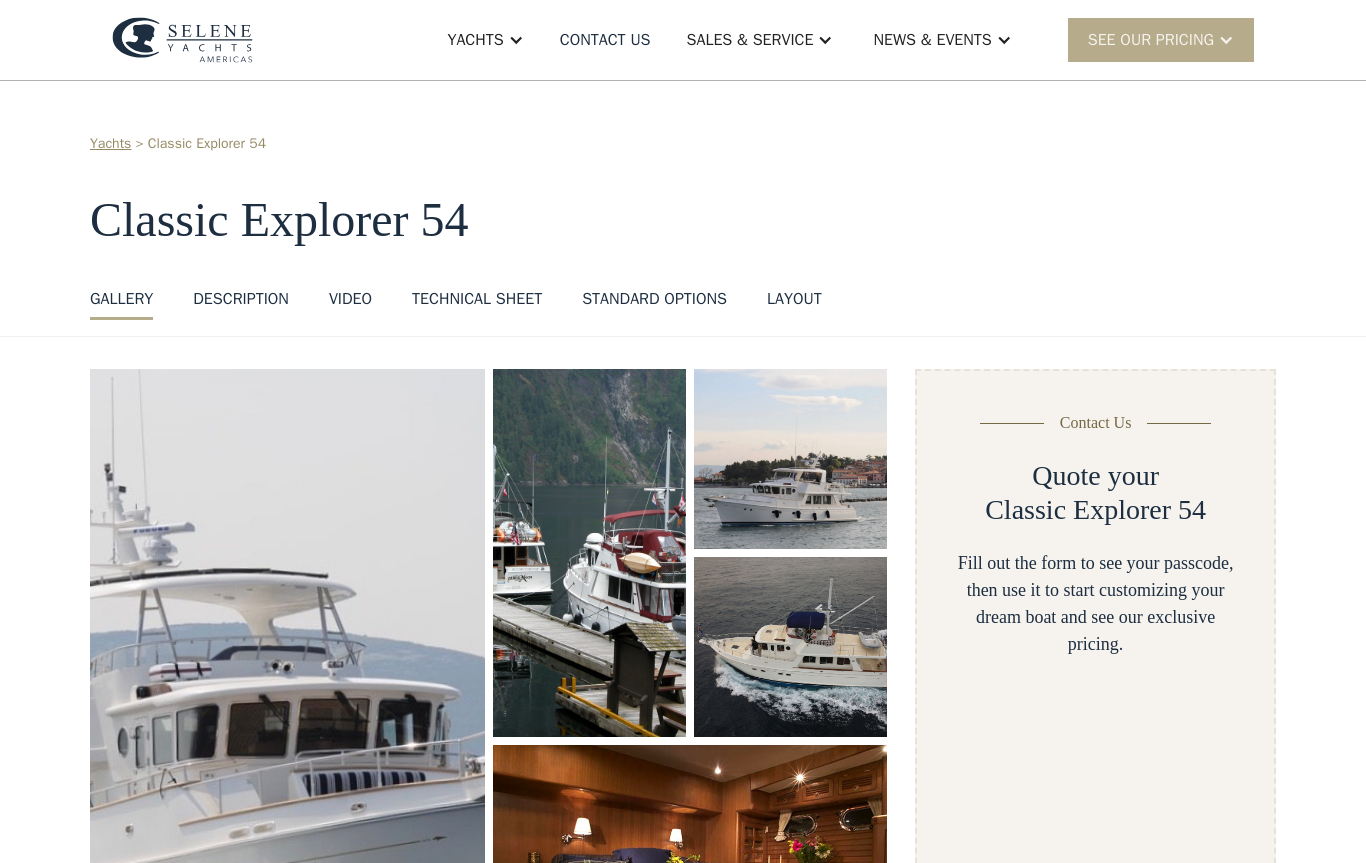 scroll, scrollTop: 0, scrollLeft: 0, axis: both 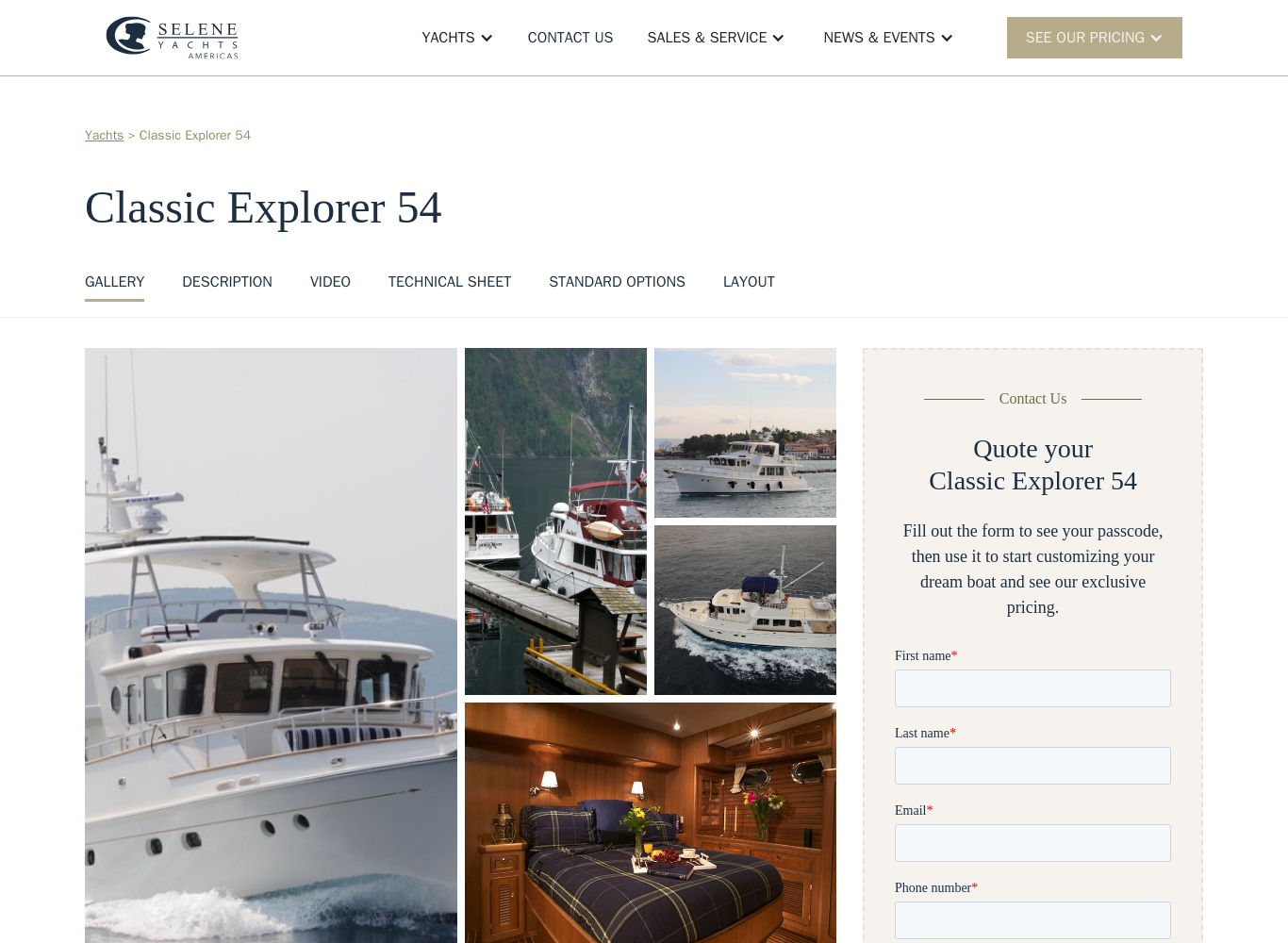 click on "standard options" at bounding box center (617, 282) 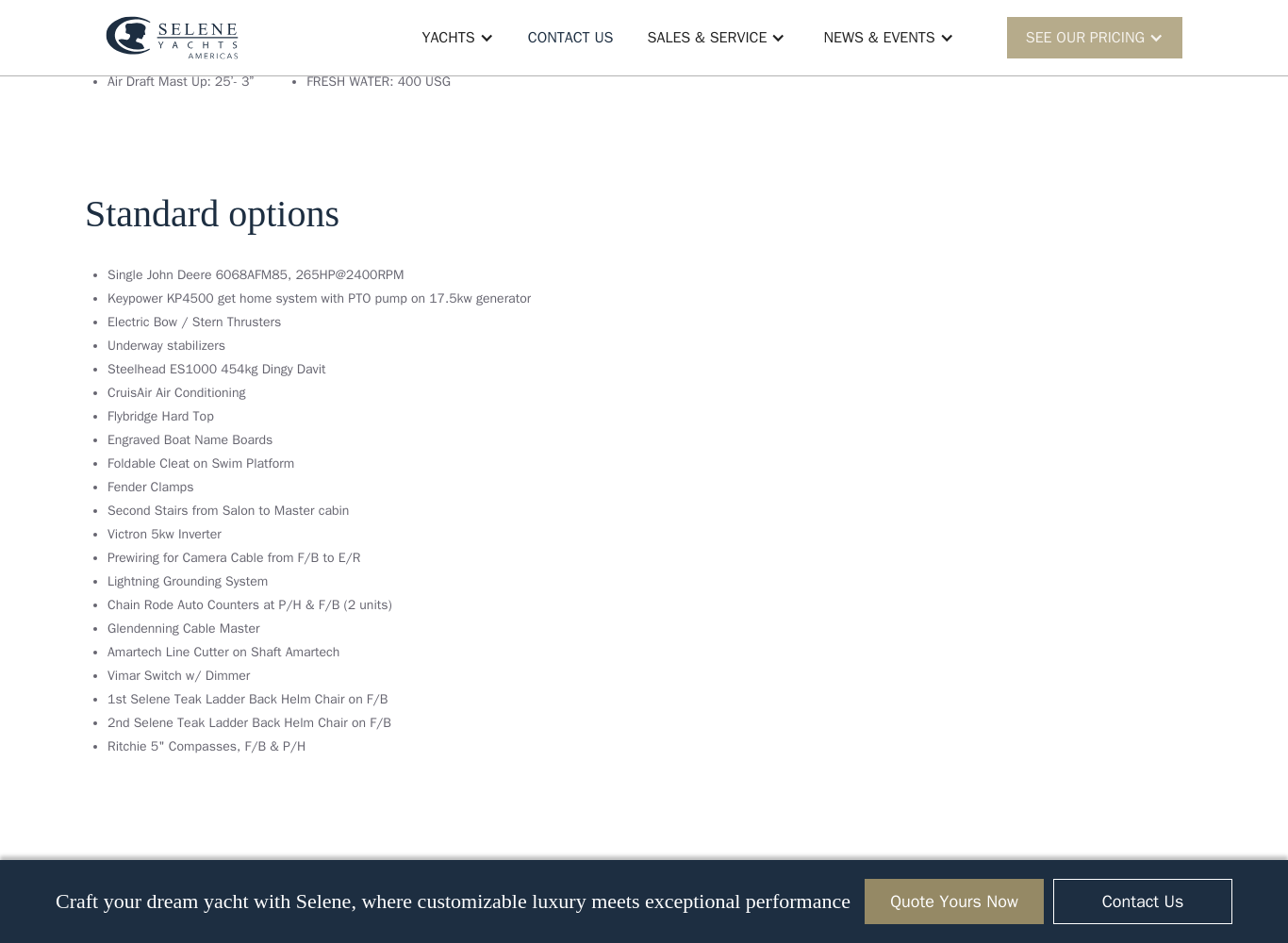 scroll, scrollTop: 2620, scrollLeft: 0, axis: vertical 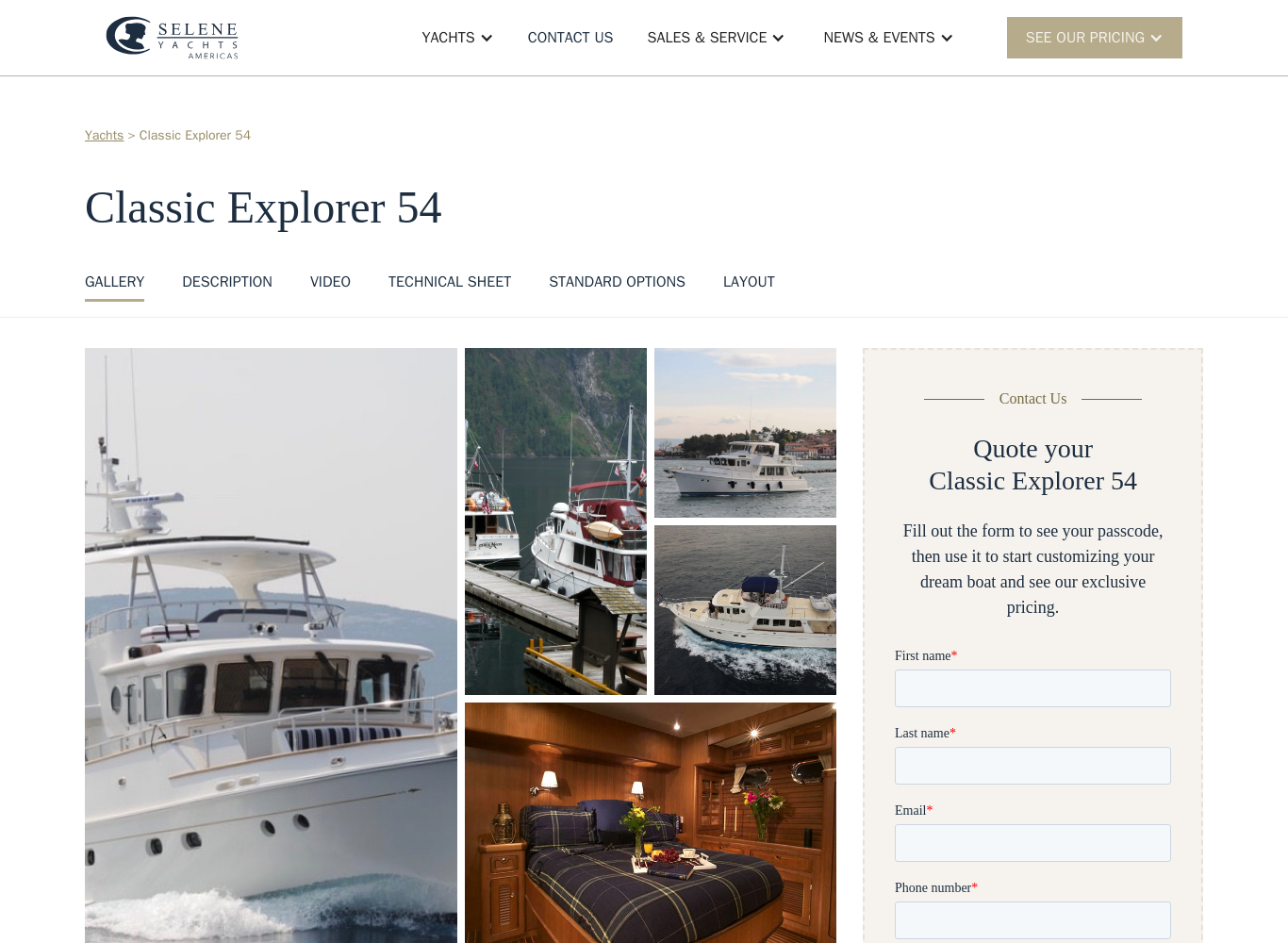 click on "Technical sheet" at bounding box center [450, 282] 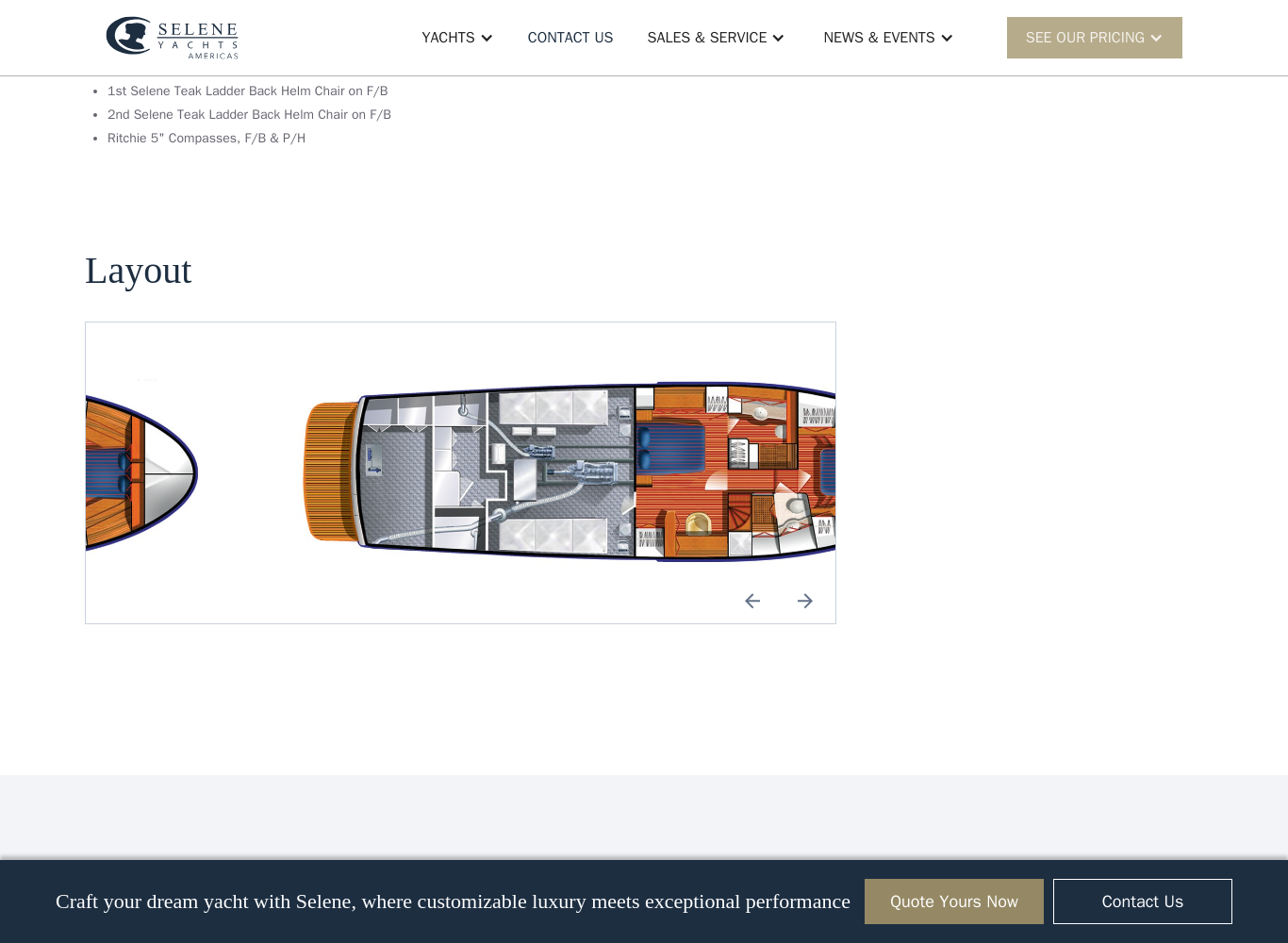 scroll, scrollTop: 3173, scrollLeft: 0, axis: vertical 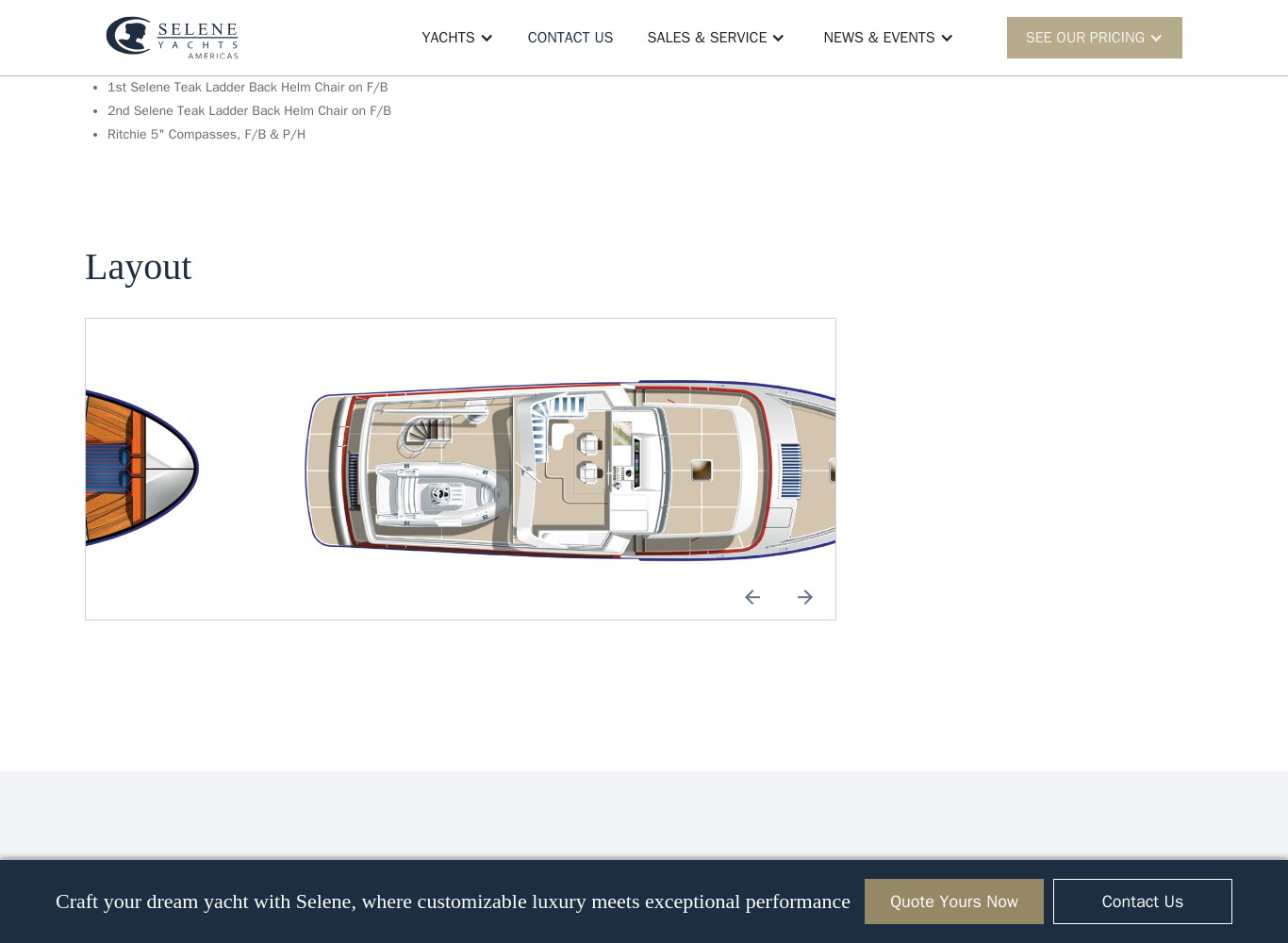 click at bounding box center (805, 597) 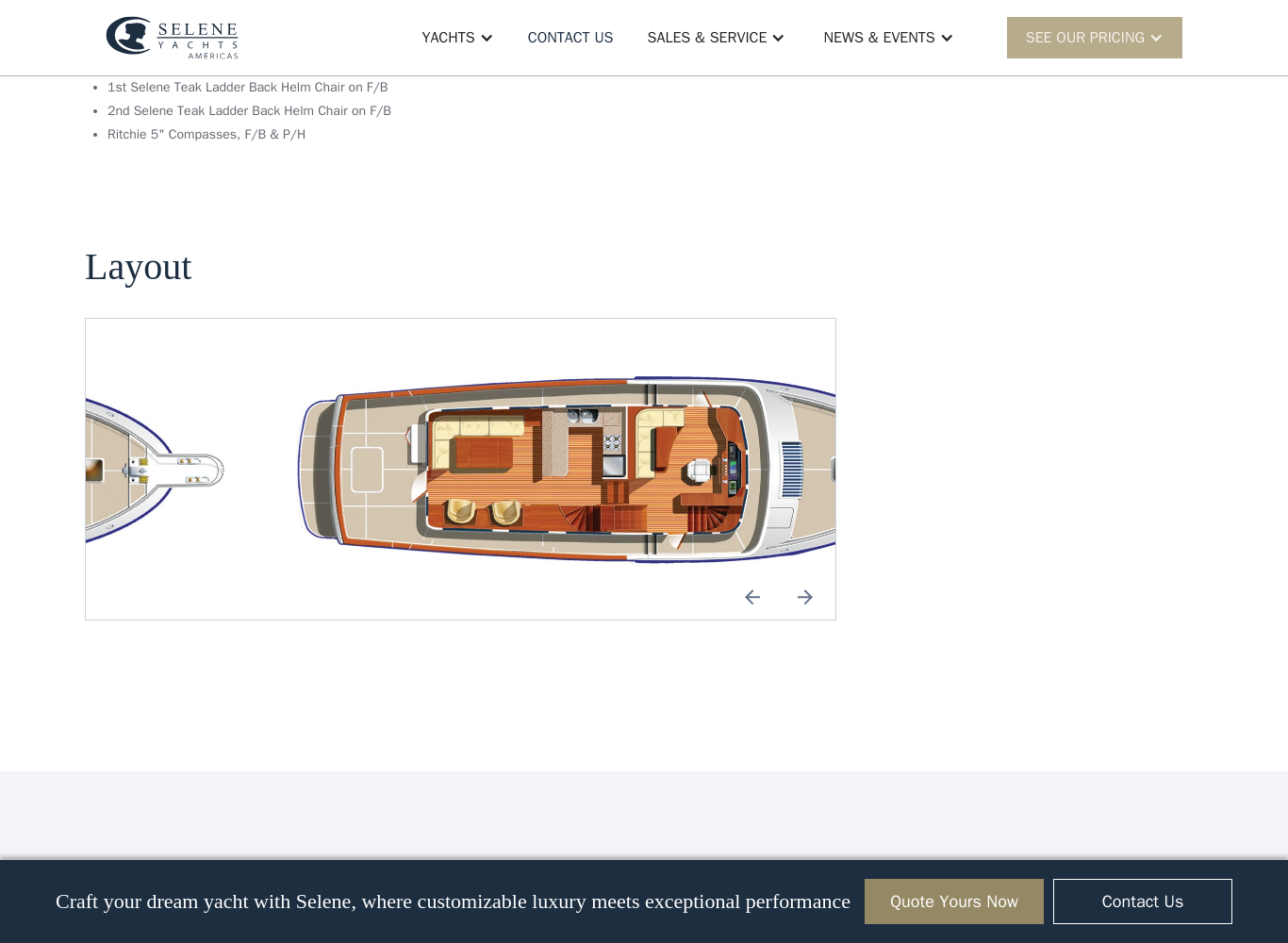 click at bounding box center (805, 597) 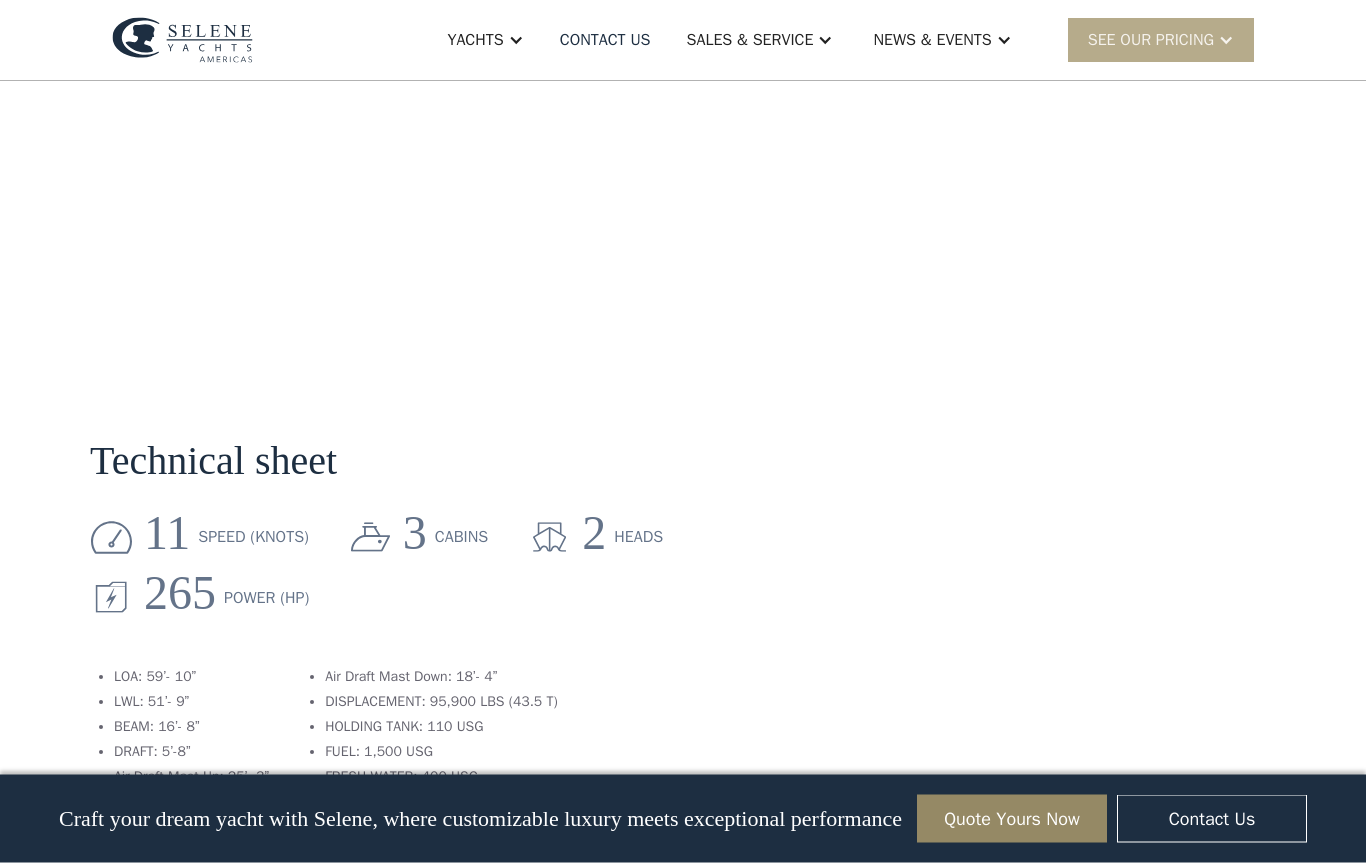 scroll, scrollTop: 2022, scrollLeft: 0, axis: vertical 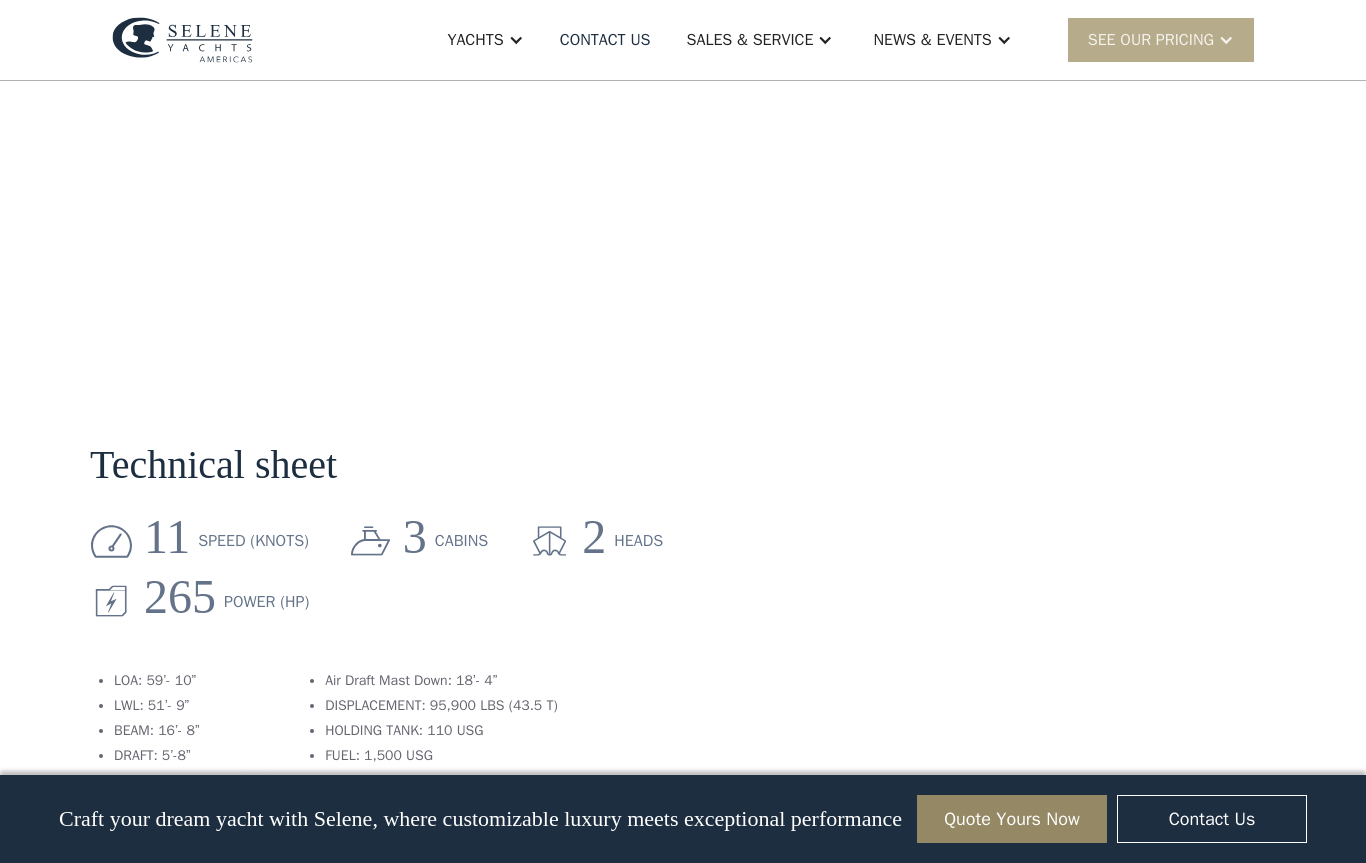 click on "Yachts" at bounding box center (475, 40) 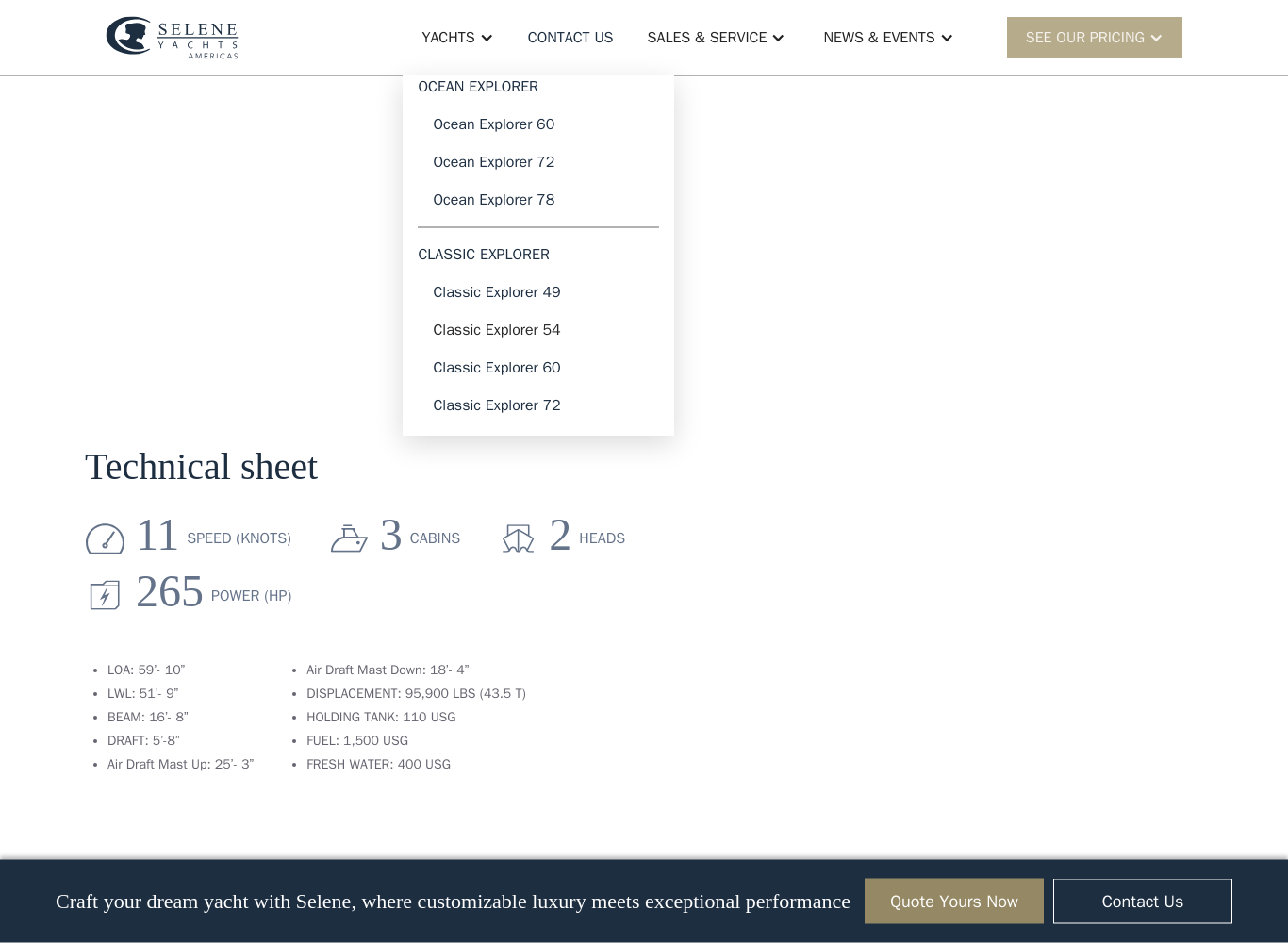 scroll, scrollTop: 1878, scrollLeft: 0, axis: vertical 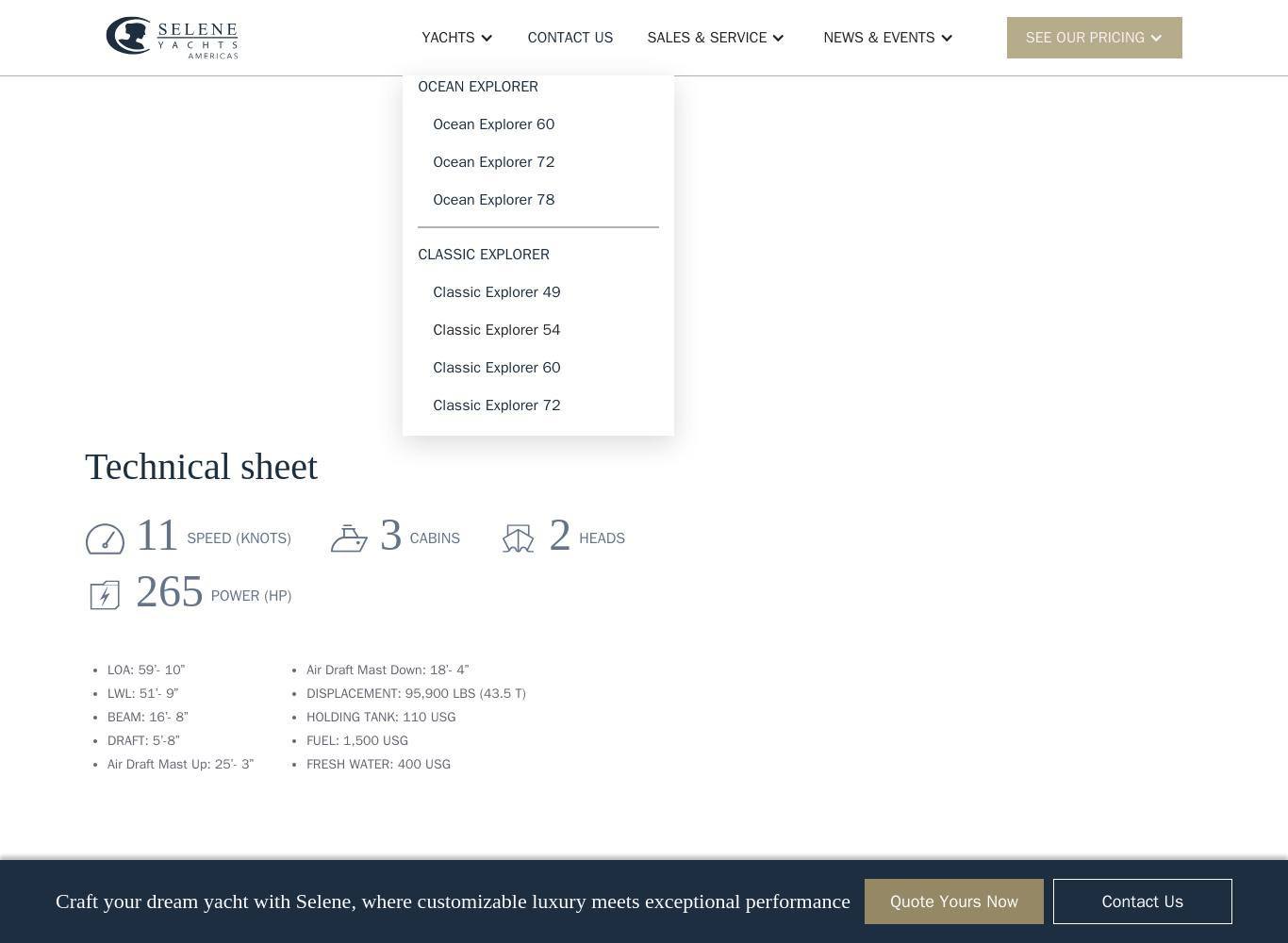 click on "Classic Explorer 49" at bounding box center (538, 292) 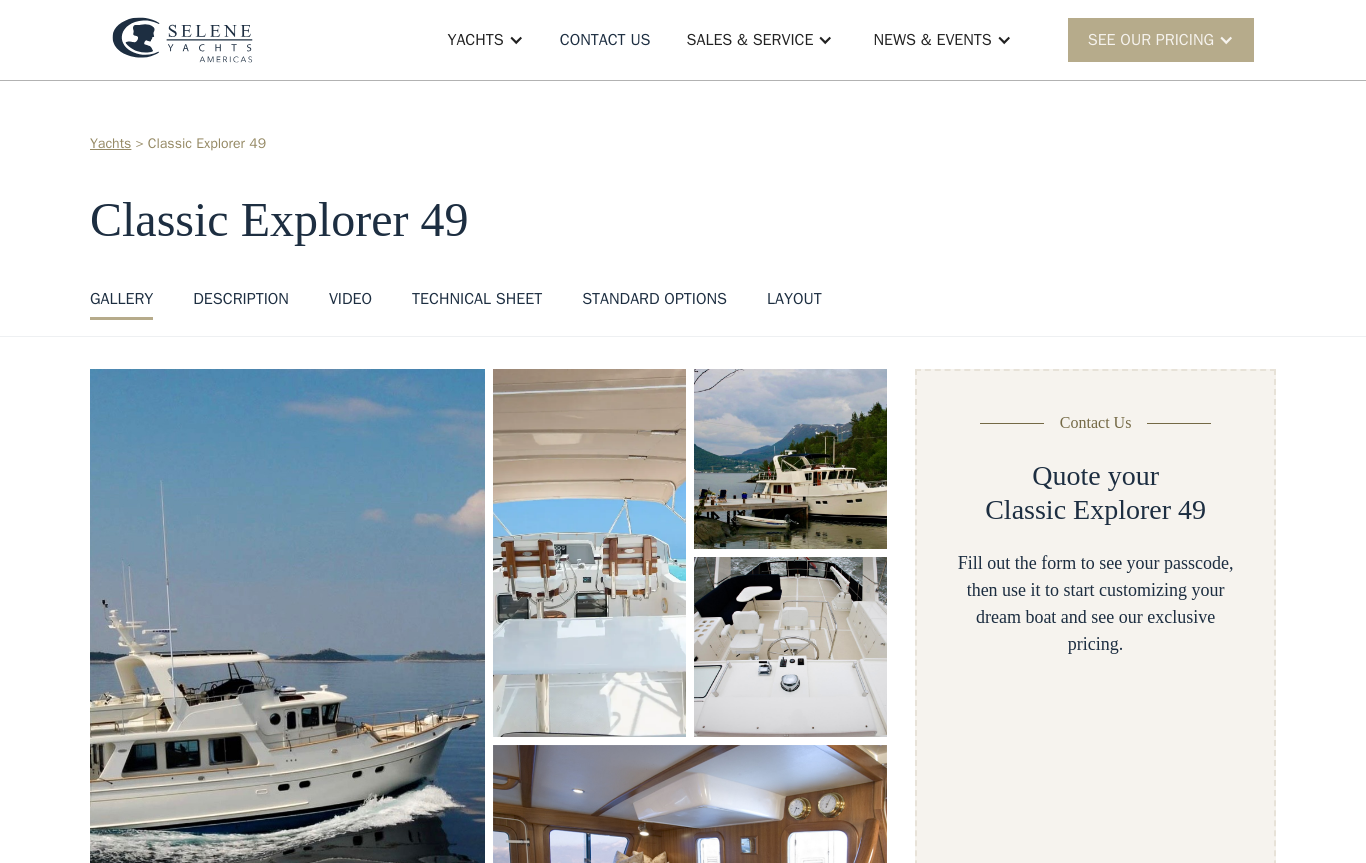 scroll, scrollTop: 0, scrollLeft: 0, axis: both 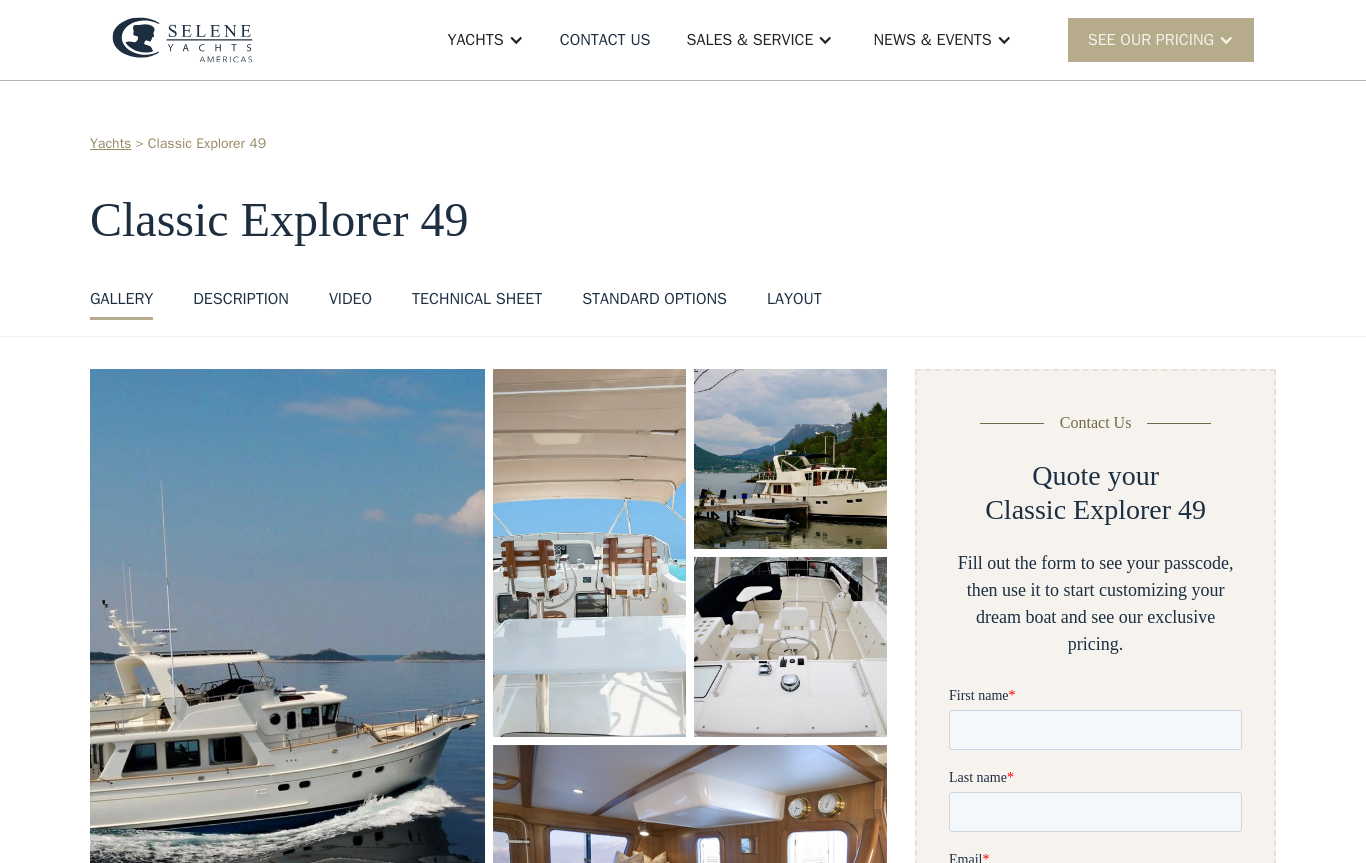 click on "standard options" at bounding box center (654, 303) 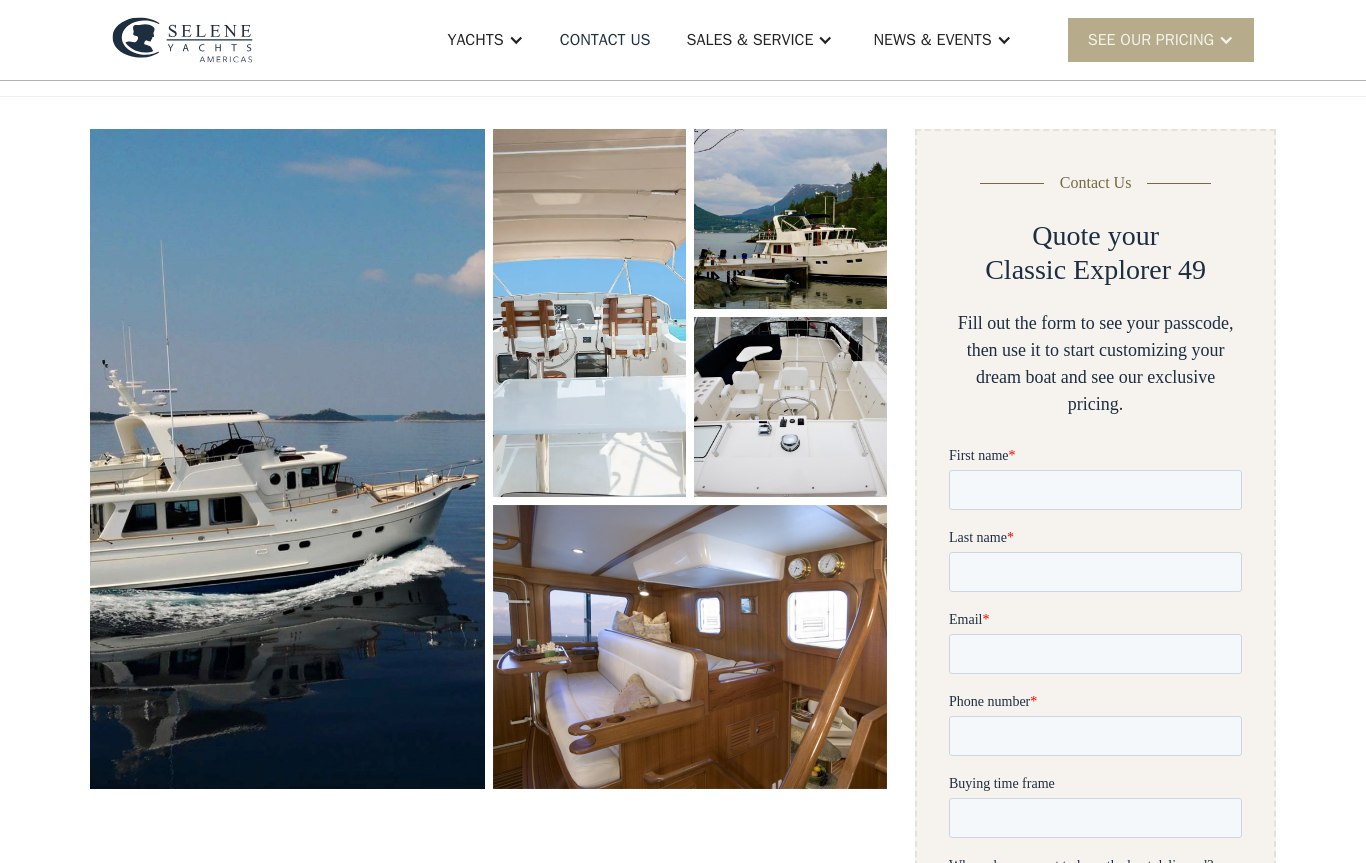 scroll, scrollTop: 0, scrollLeft: 0, axis: both 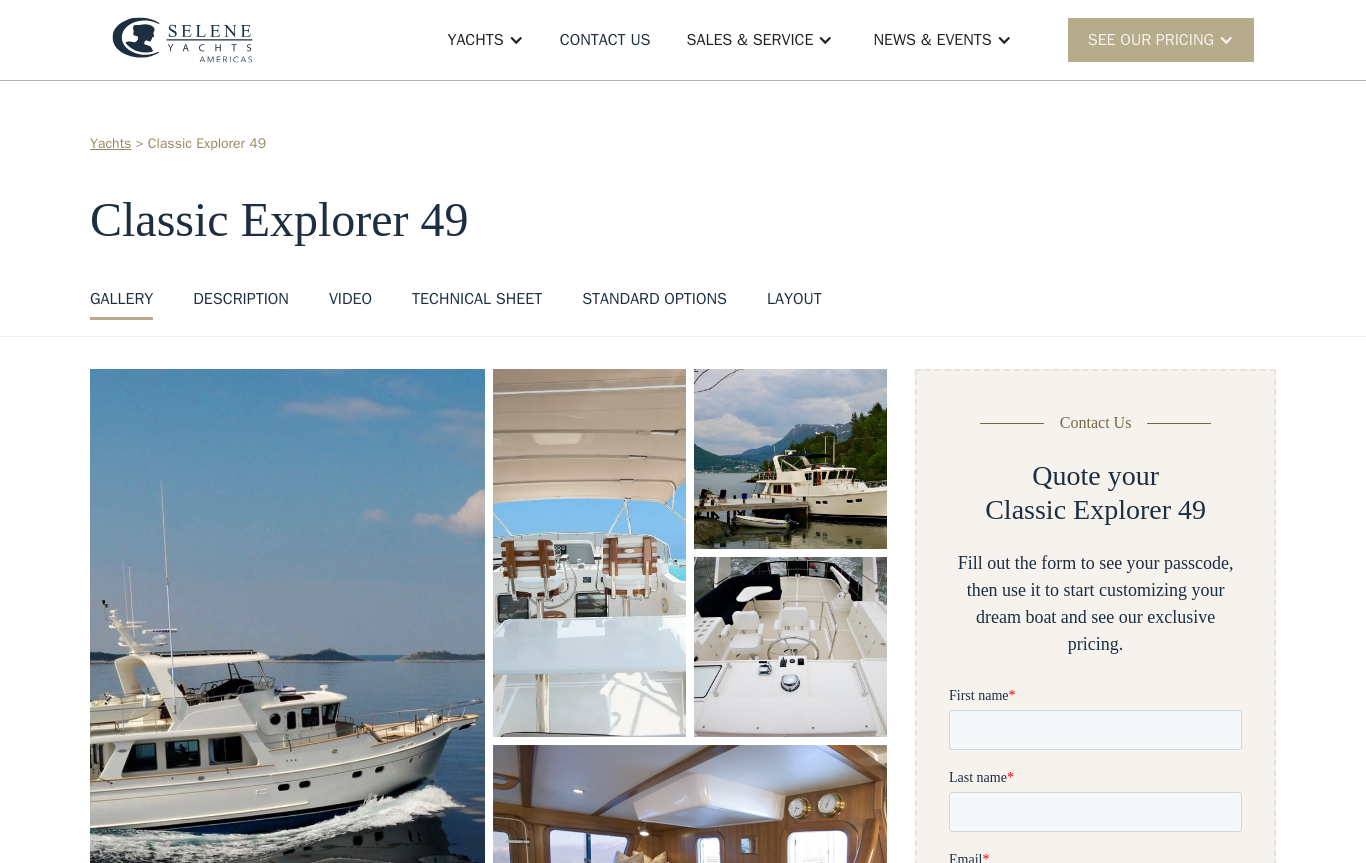 click on "Technical sheet" at bounding box center [477, 299] 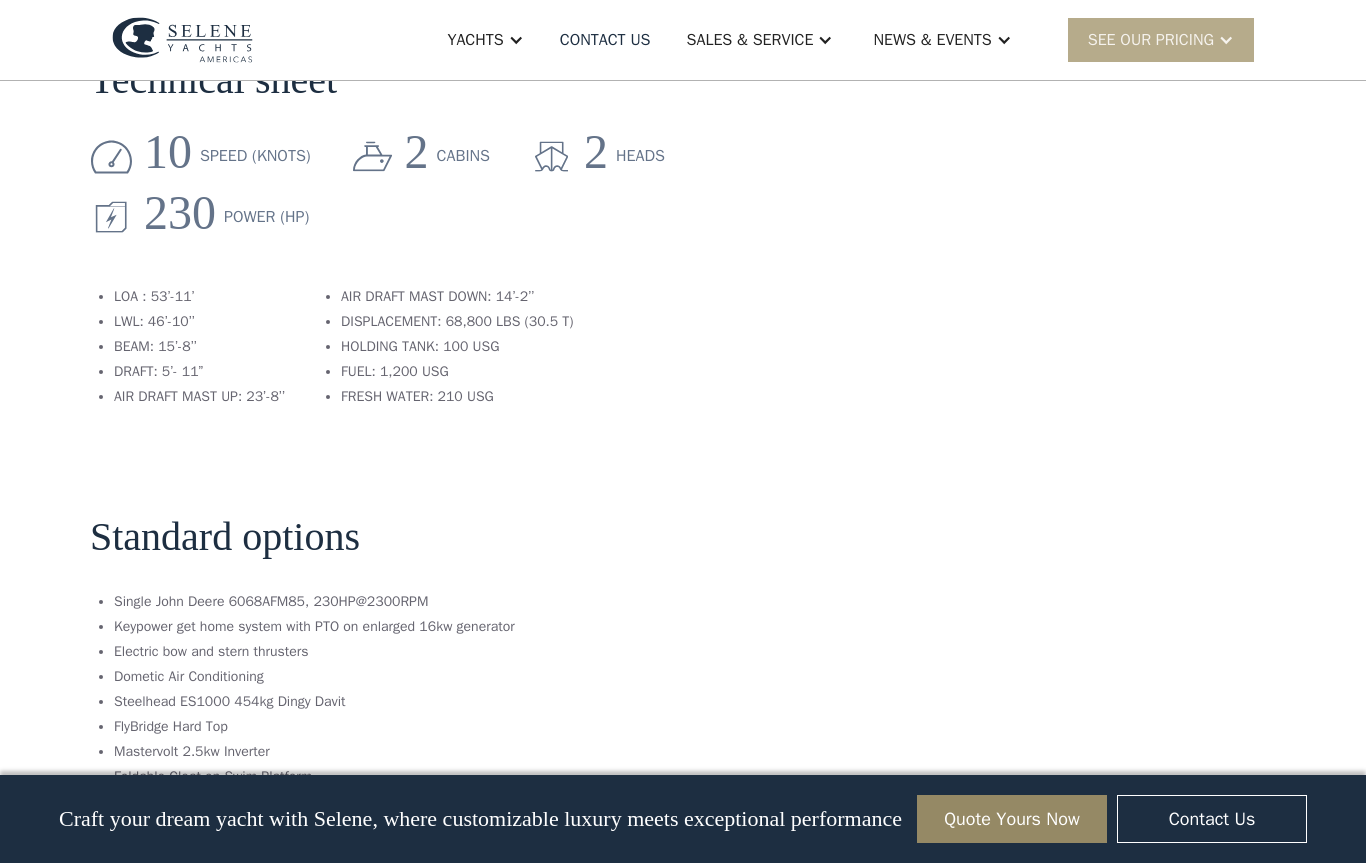 scroll, scrollTop: 2619, scrollLeft: 0, axis: vertical 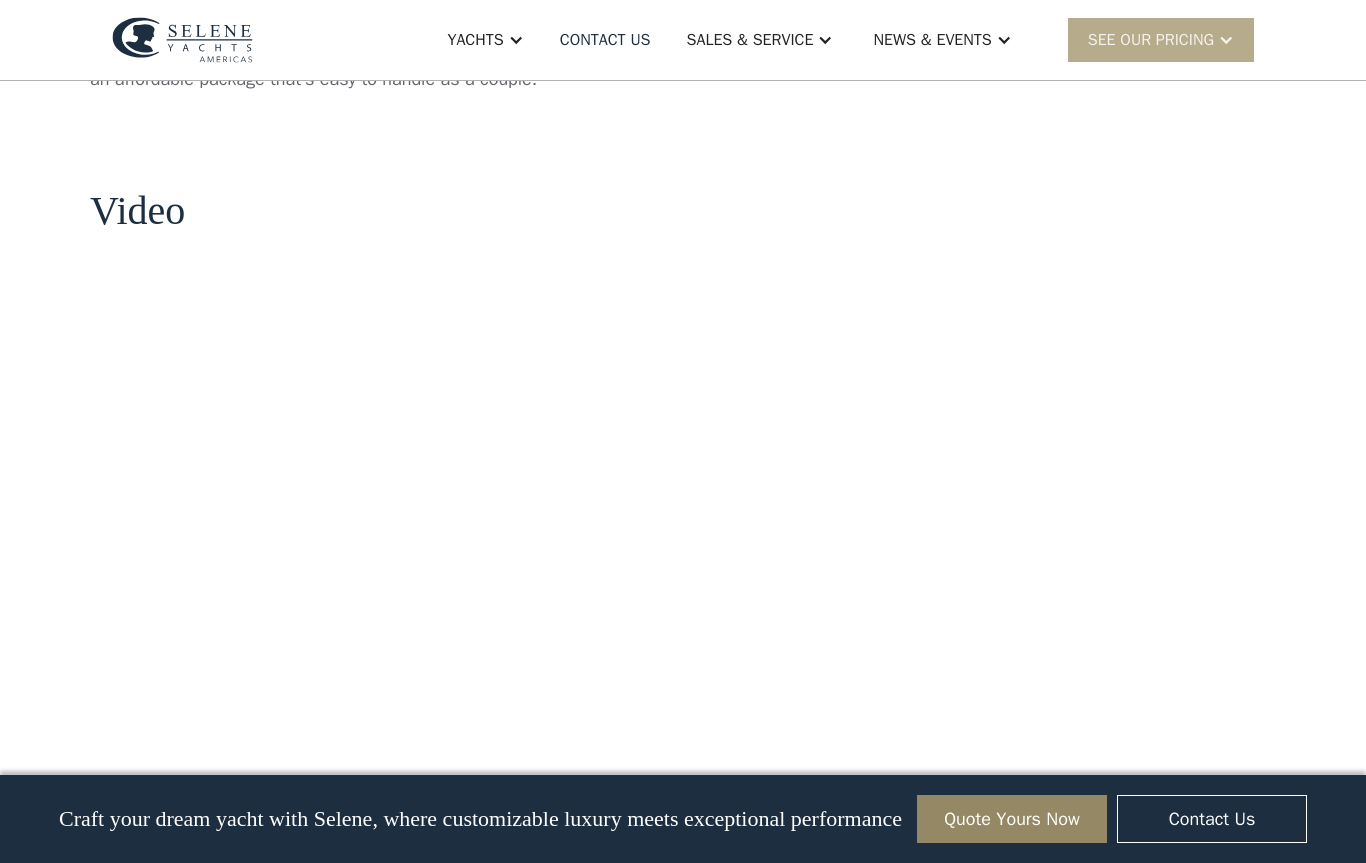 click on "News & EVENTS" at bounding box center [932, 40] 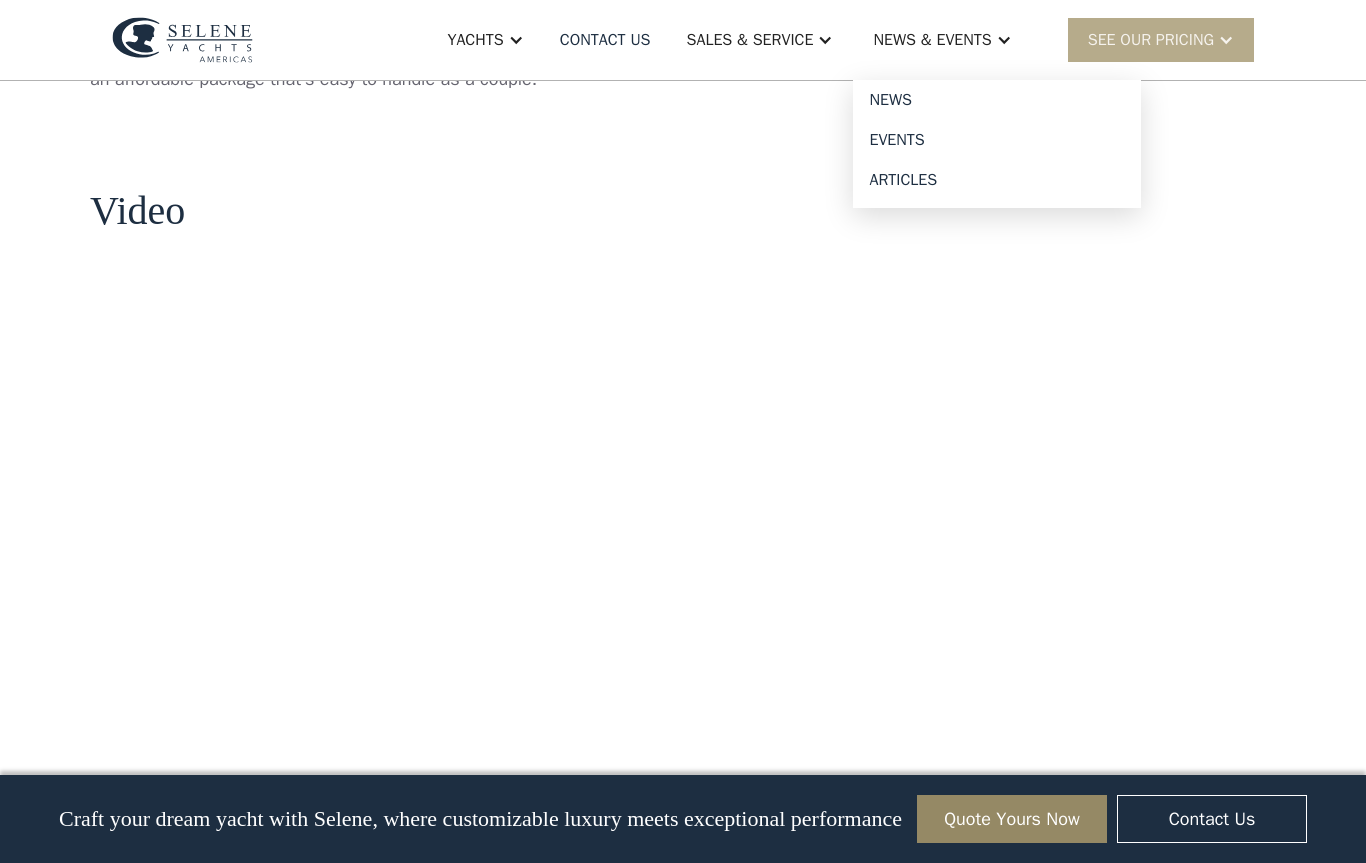 click on "Events" at bounding box center (997, 140) 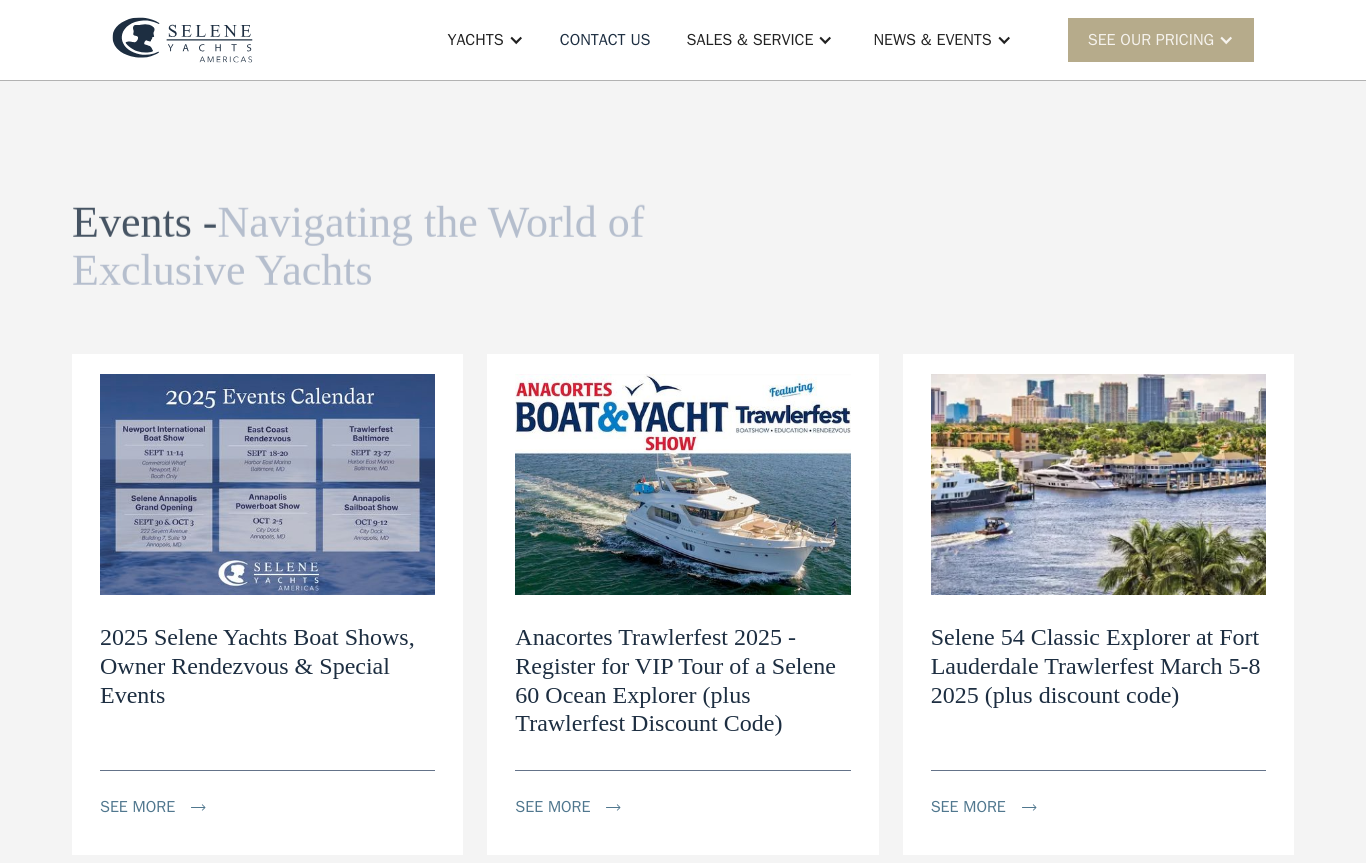 scroll, scrollTop: 0, scrollLeft: 0, axis: both 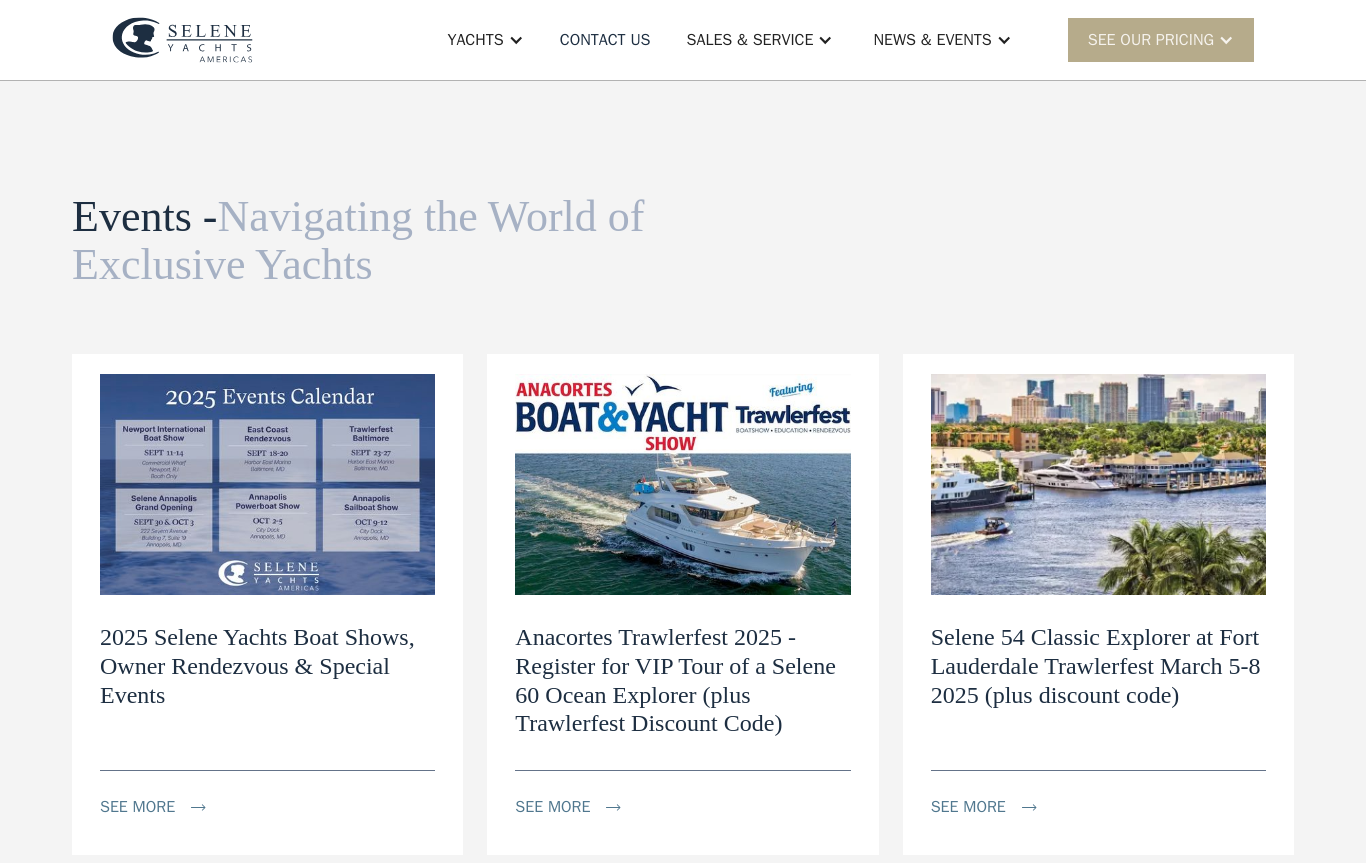 click on "see more" at bounding box center [137, 807] 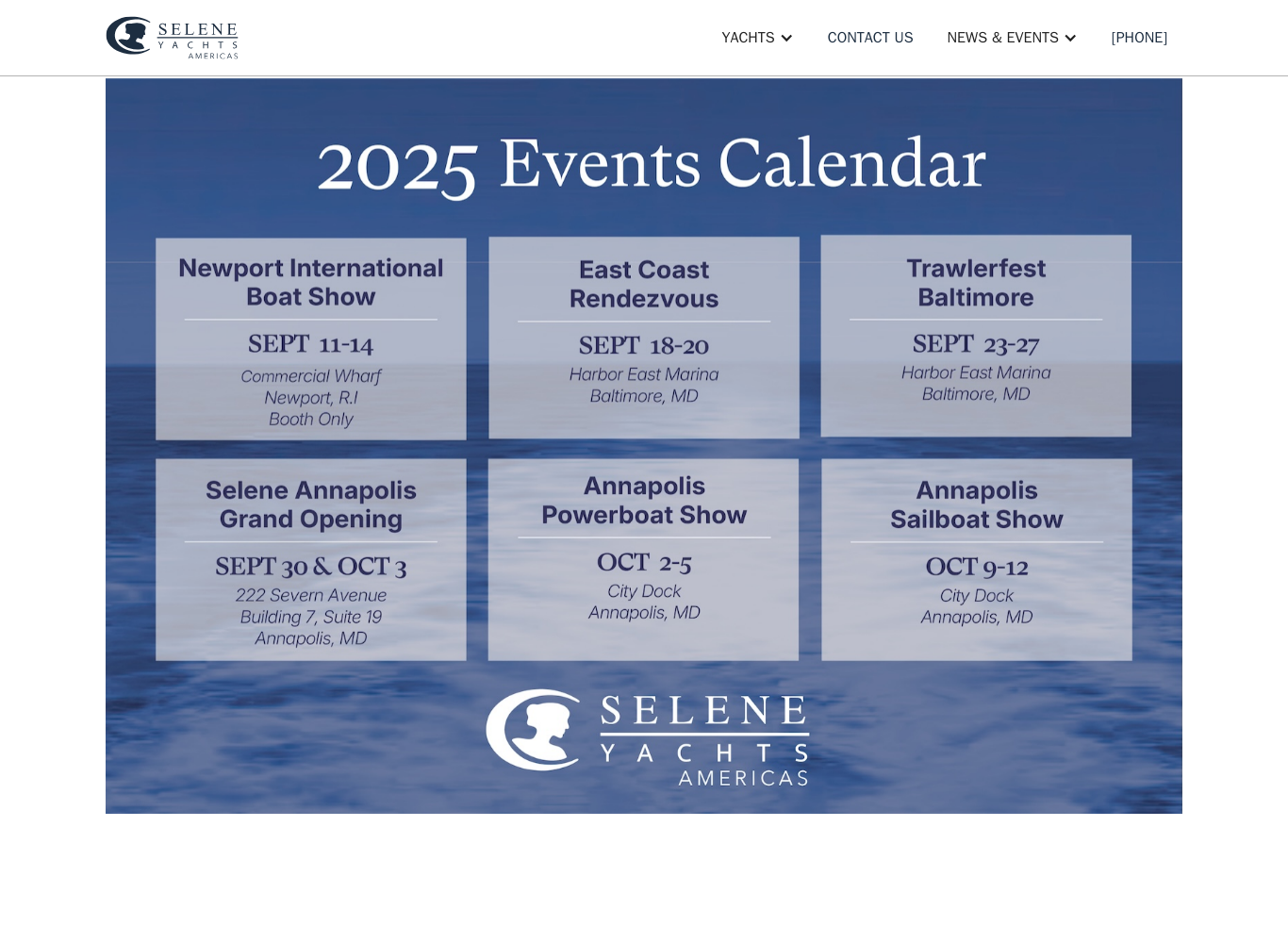 scroll, scrollTop: 556, scrollLeft: 0, axis: vertical 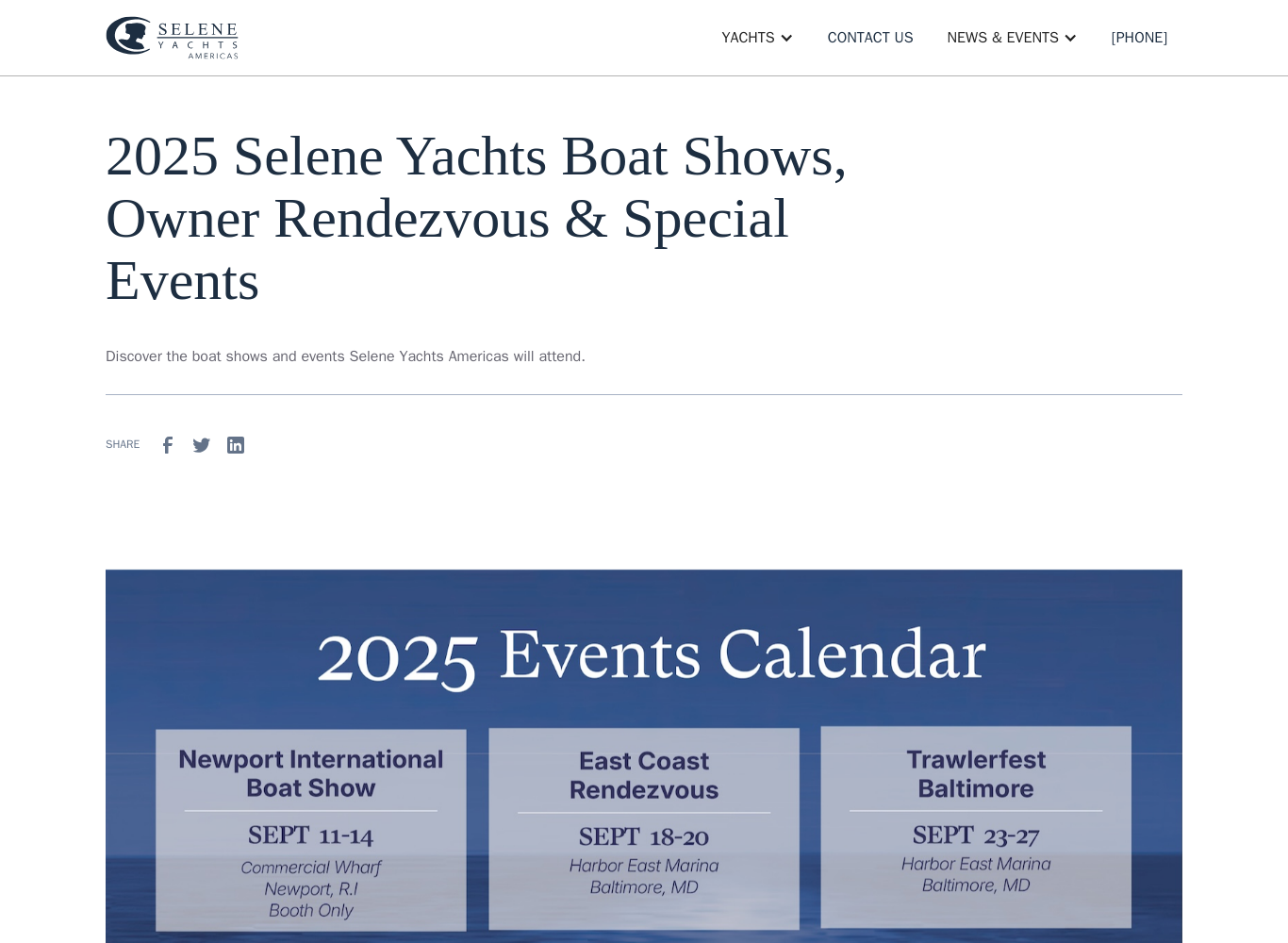 click on "News & EVENTS" at bounding box center [1003, 38] 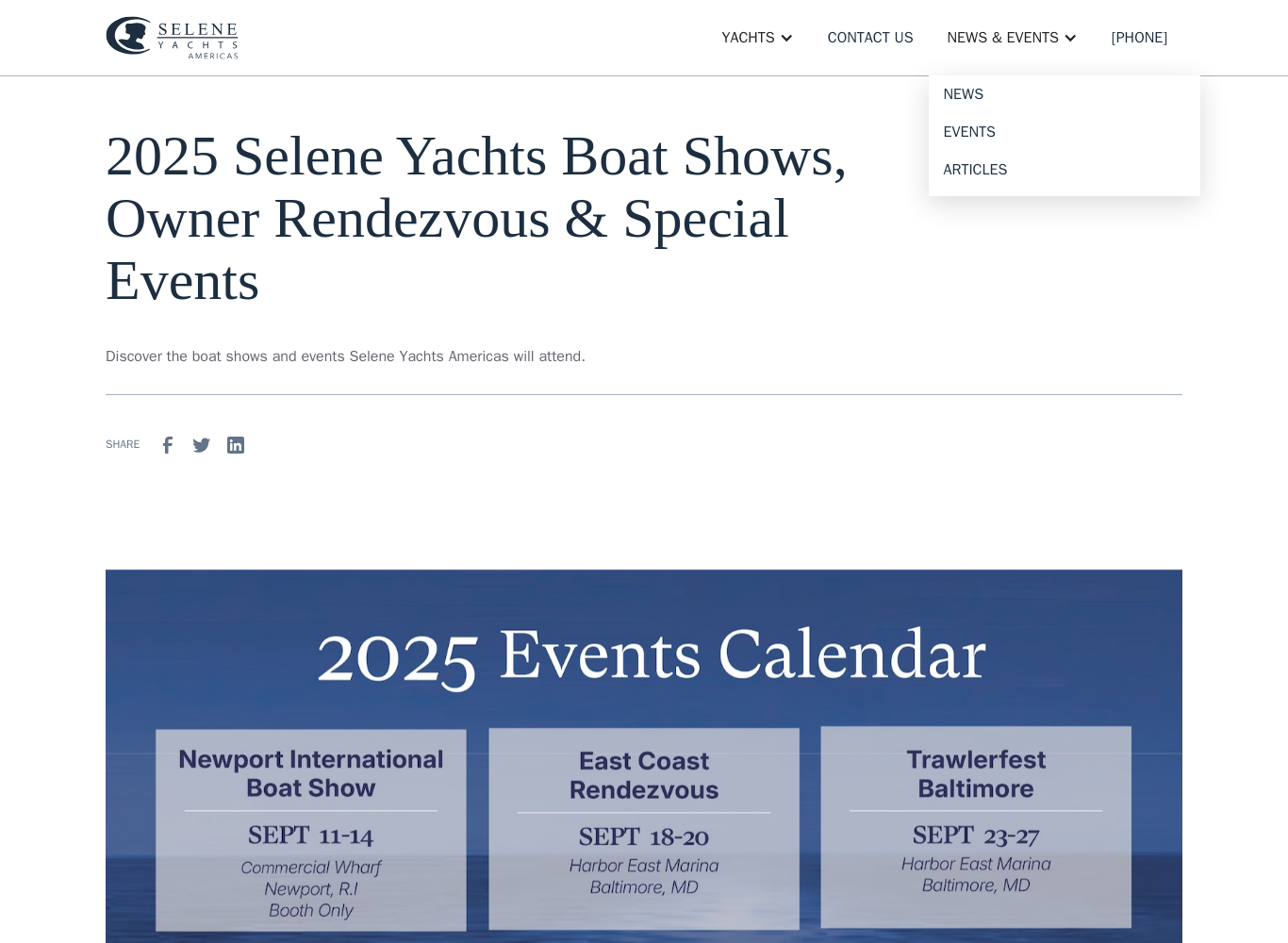 click on "Events" at bounding box center (1065, 132) 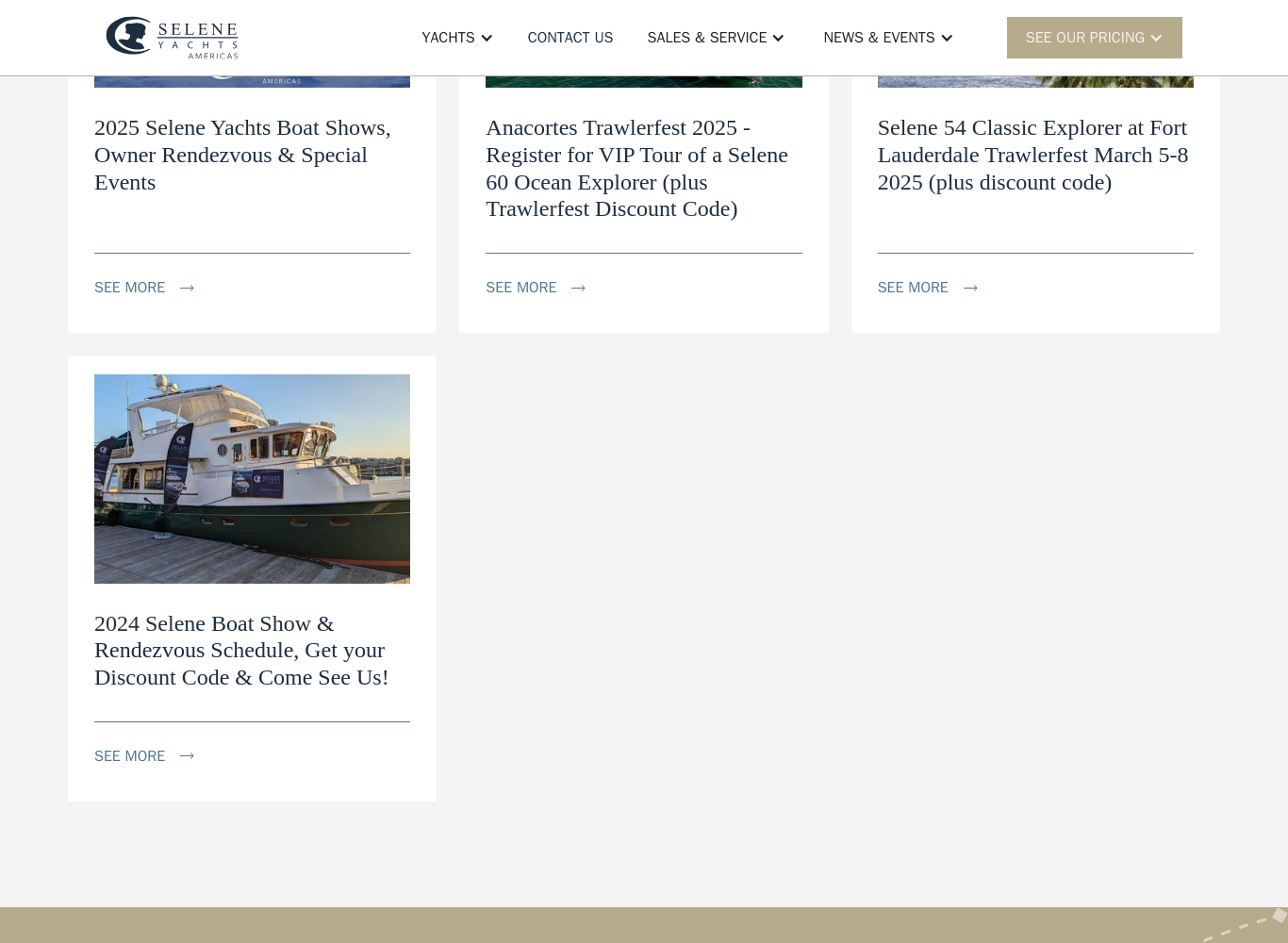 scroll, scrollTop: 530, scrollLeft: 0, axis: vertical 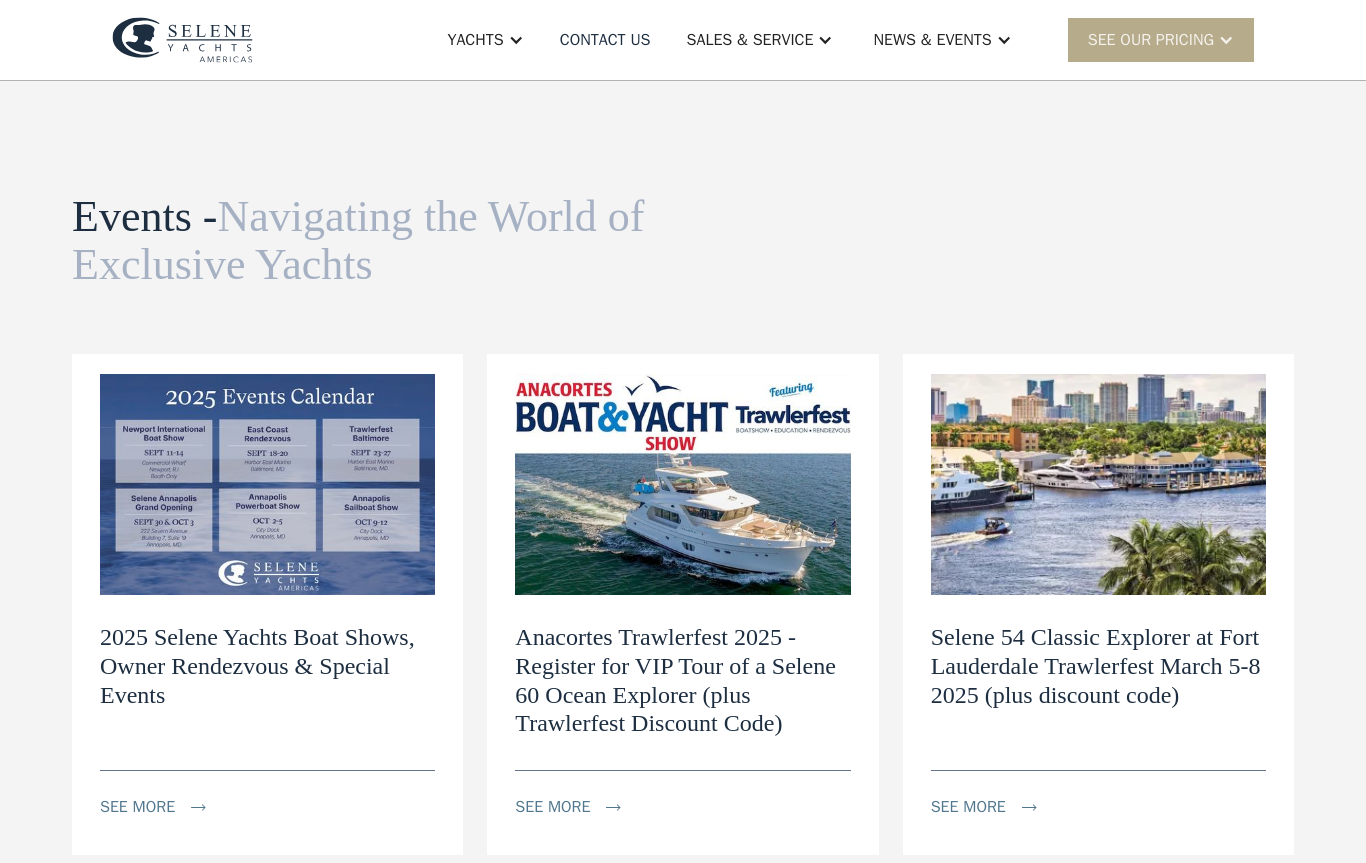 click on "see more" at bounding box center [165, 807] 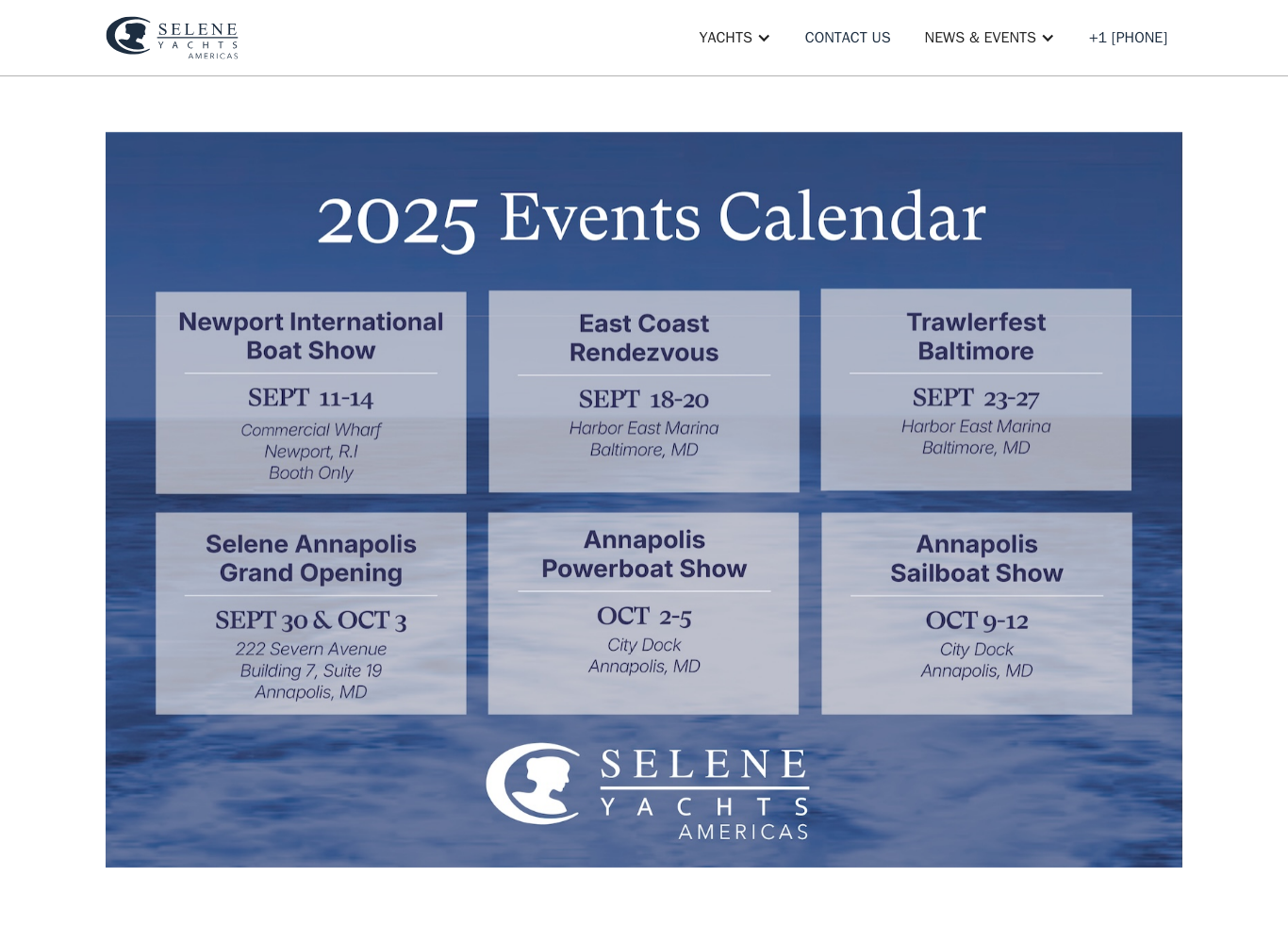 scroll, scrollTop: 506, scrollLeft: 0, axis: vertical 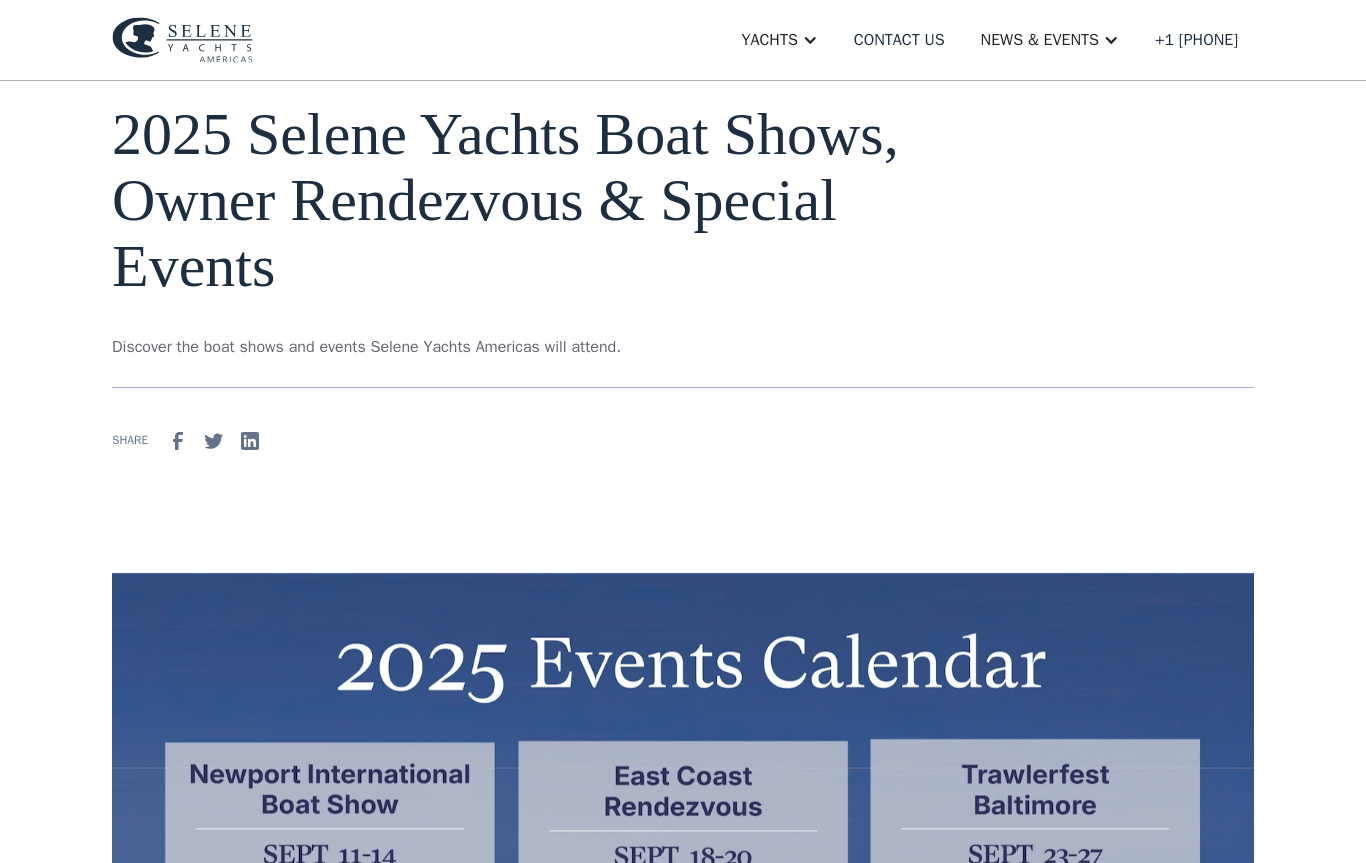 click on "Yachts" at bounding box center (770, 40) 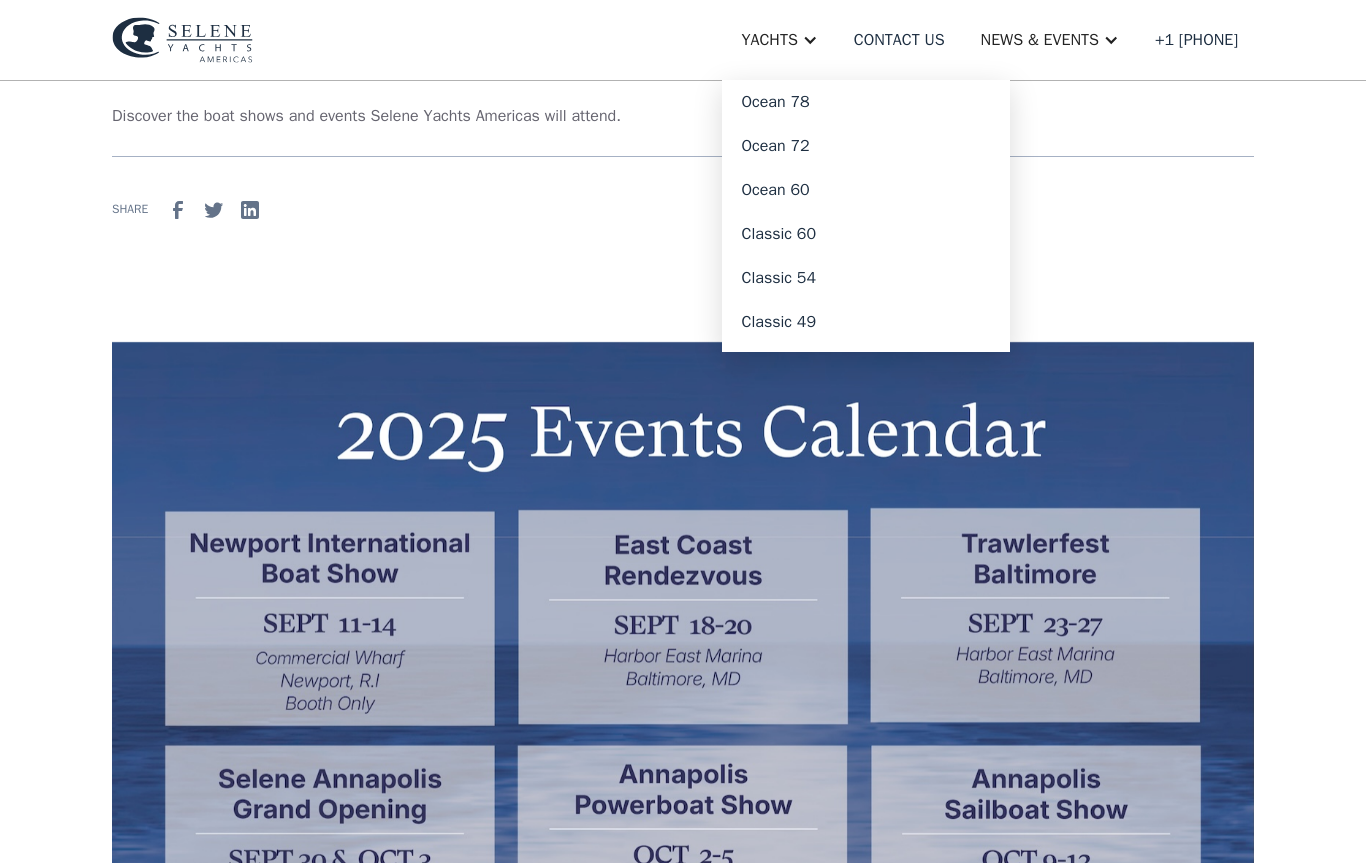 scroll, scrollTop: 331, scrollLeft: 0, axis: vertical 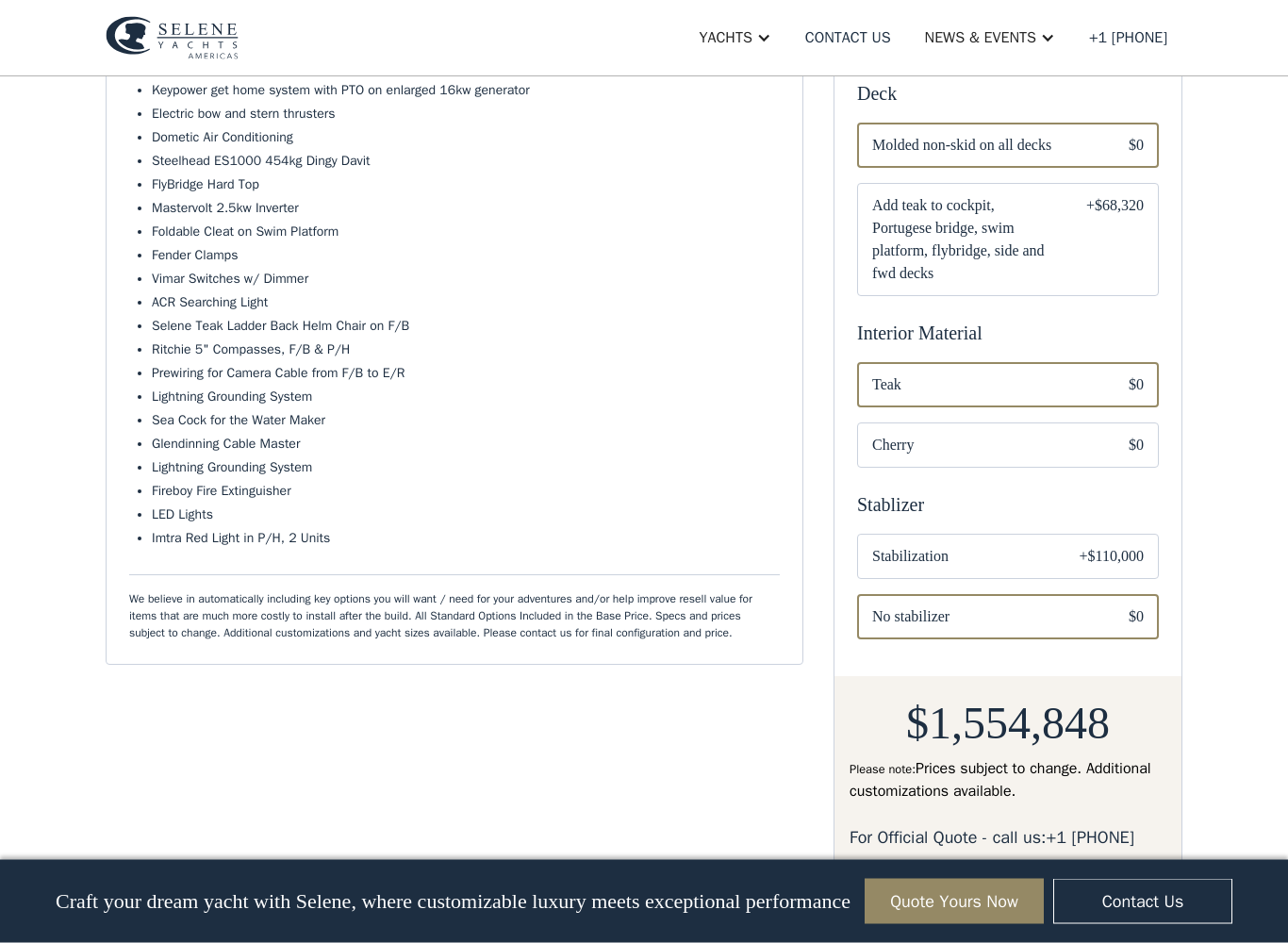 click at bounding box center (1008, 557) 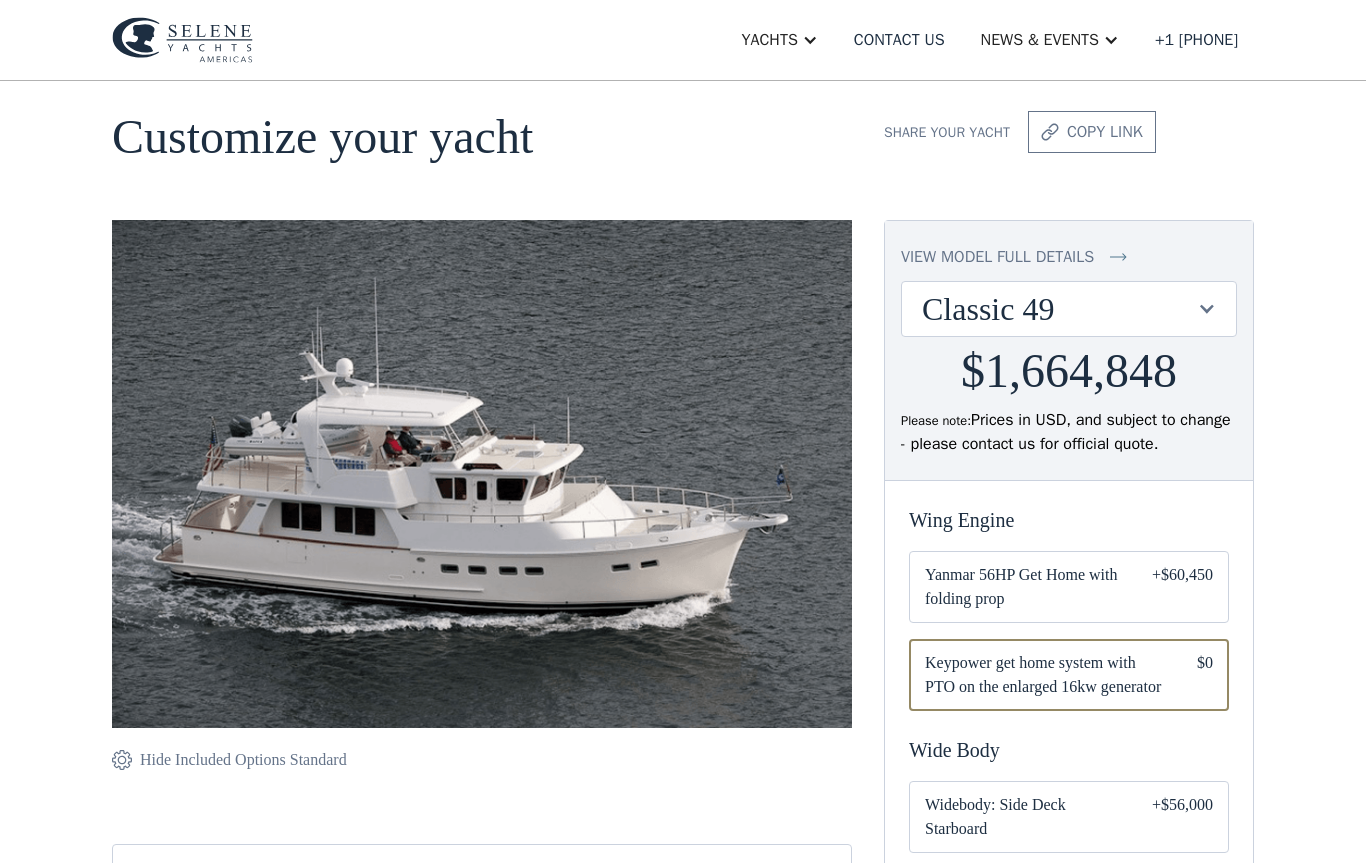 scroll, scrollTop: 0, scrollLeft: 0, axis: both 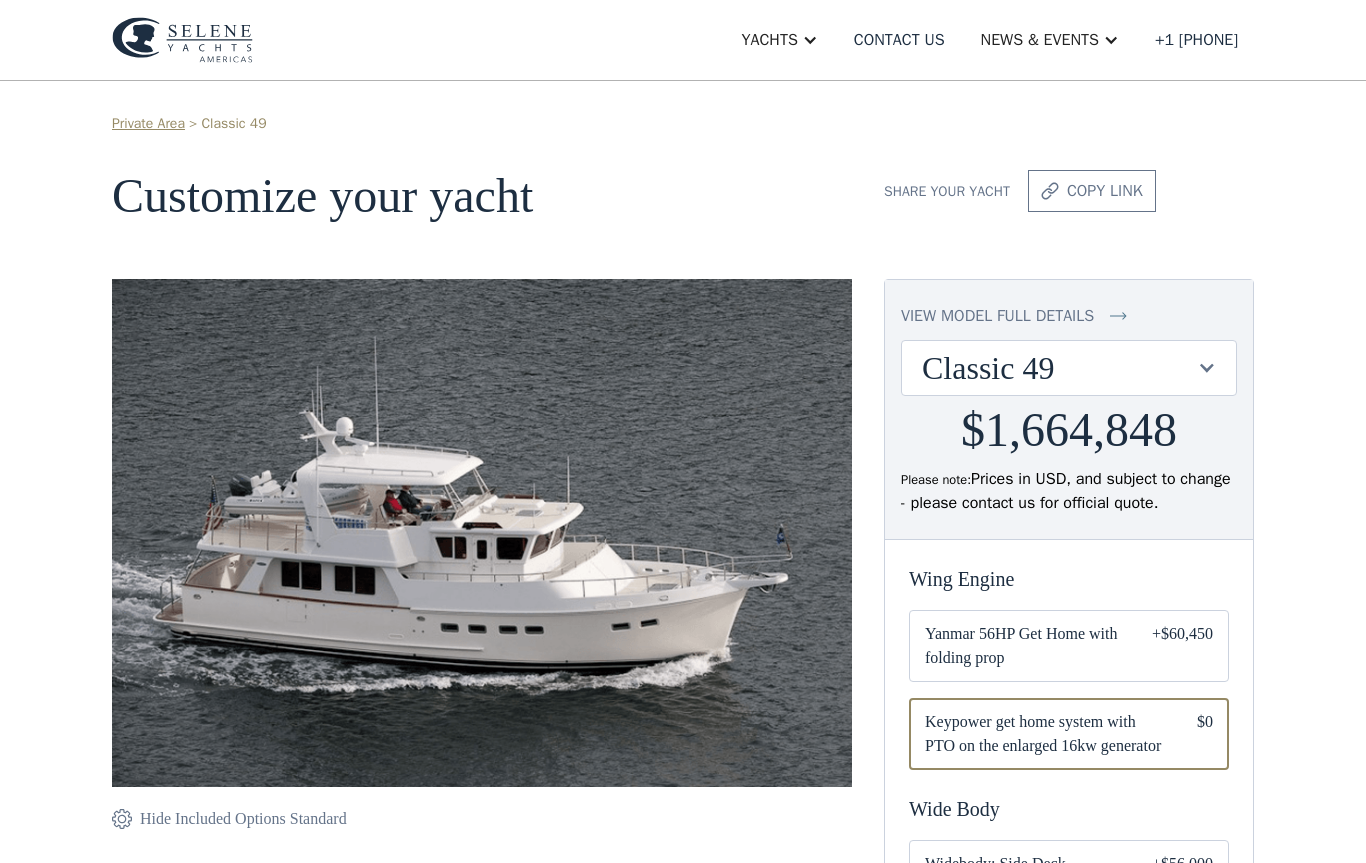 click at bounding box center (1206, 367) 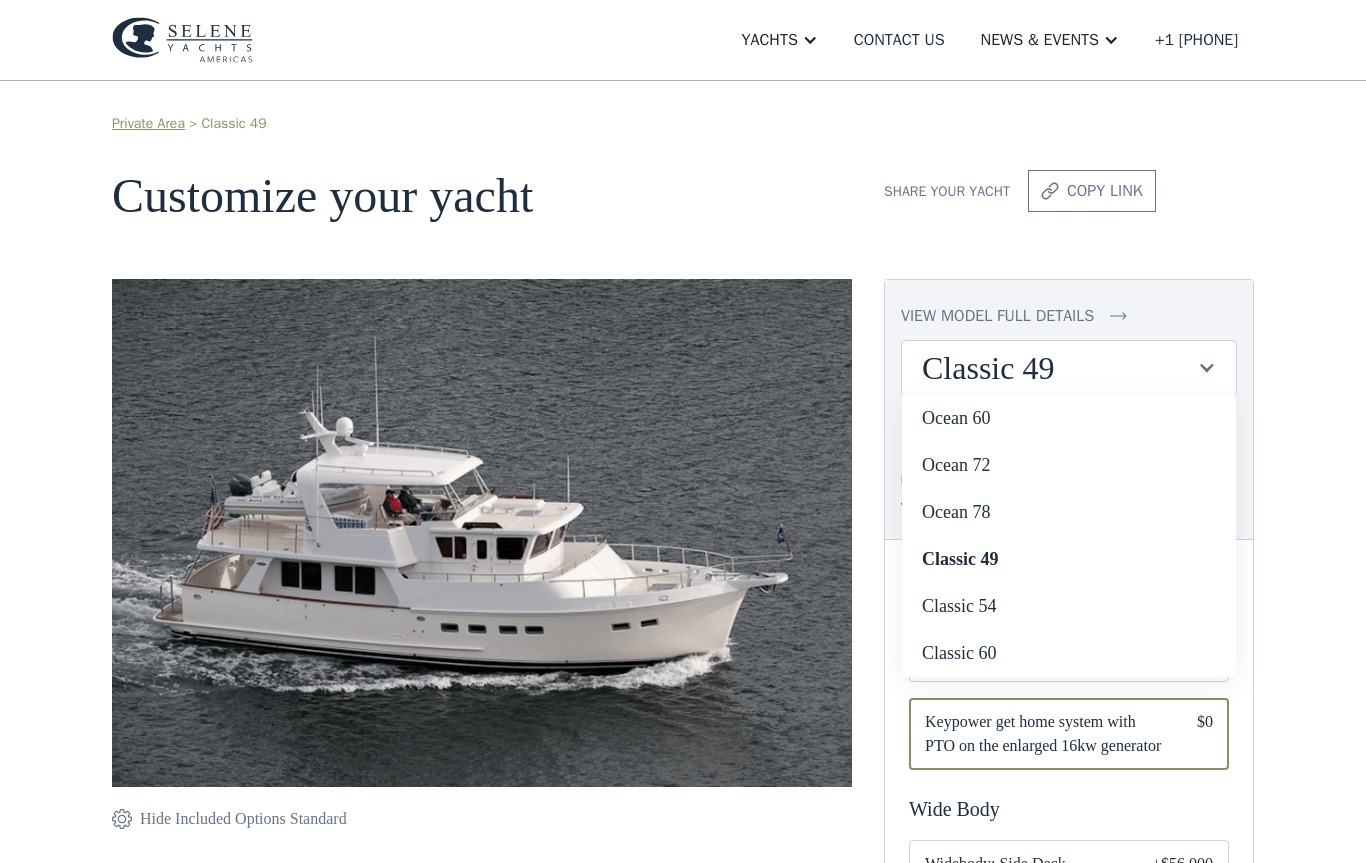 click on "Classic 54" at bounding box center (1069, 606) 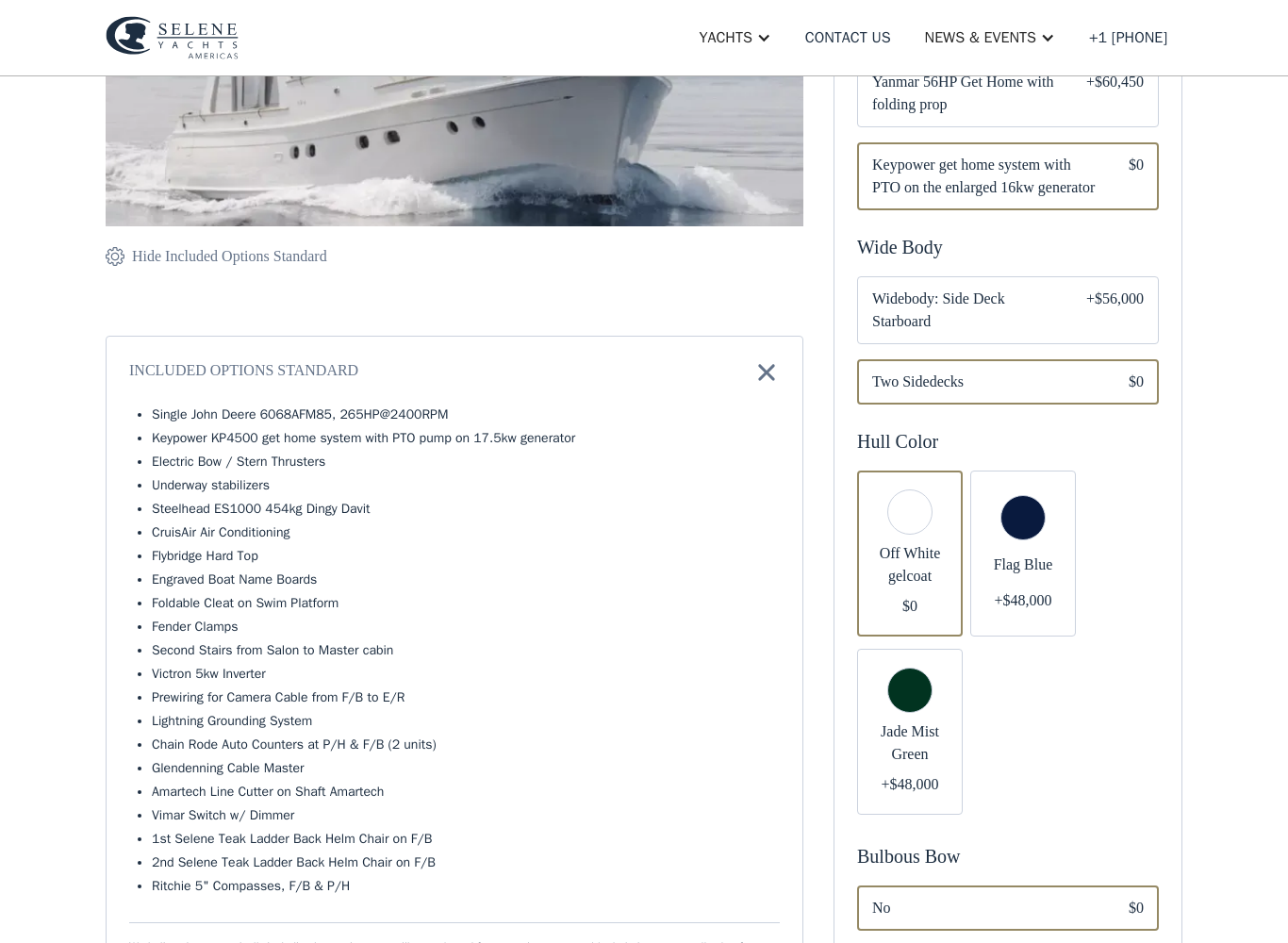 scroll, scrollTop: 516, scrollLeft: 0, axis: vertical 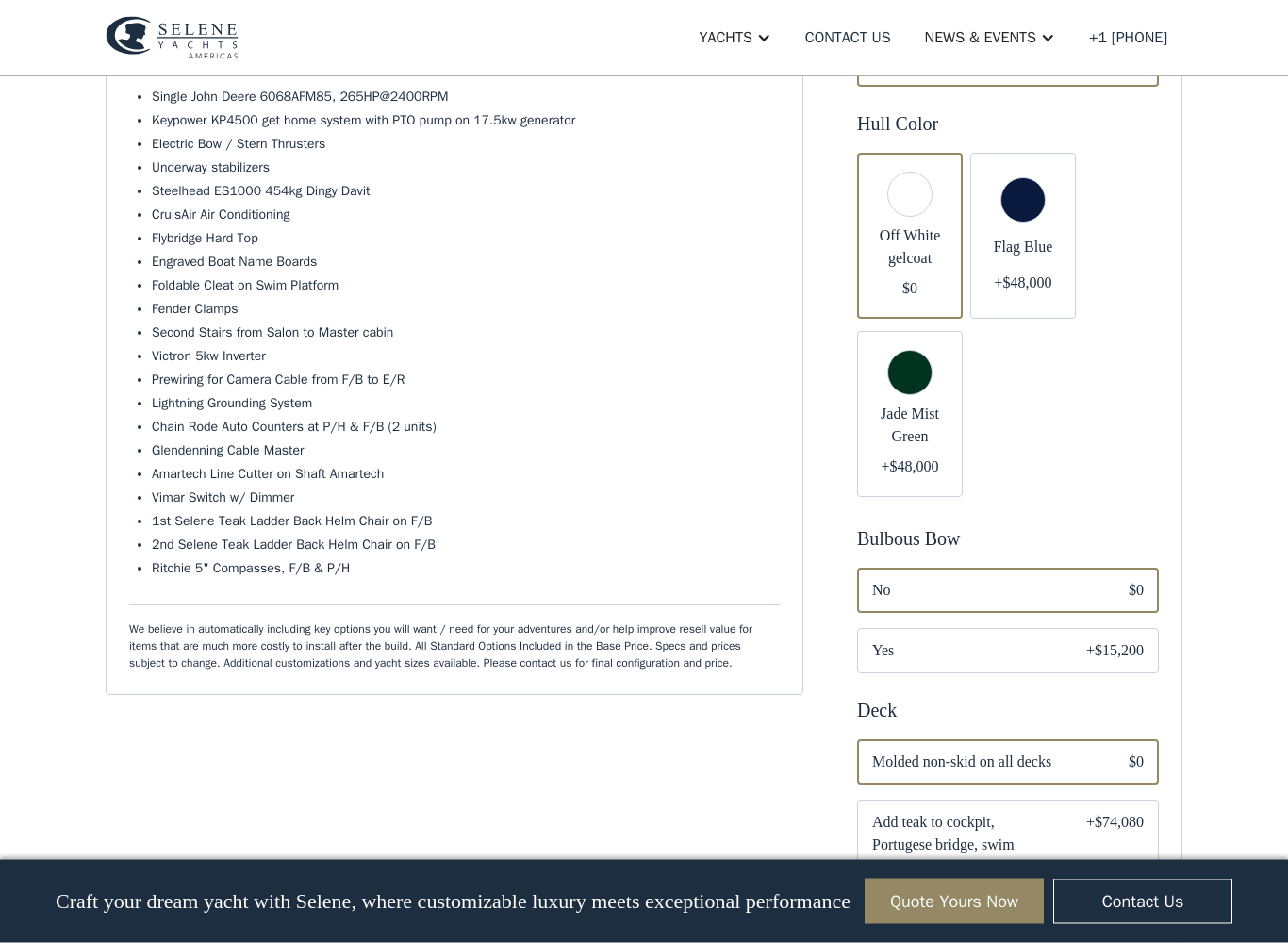 click on "+$15,200" at bounding box center (1115, 652) 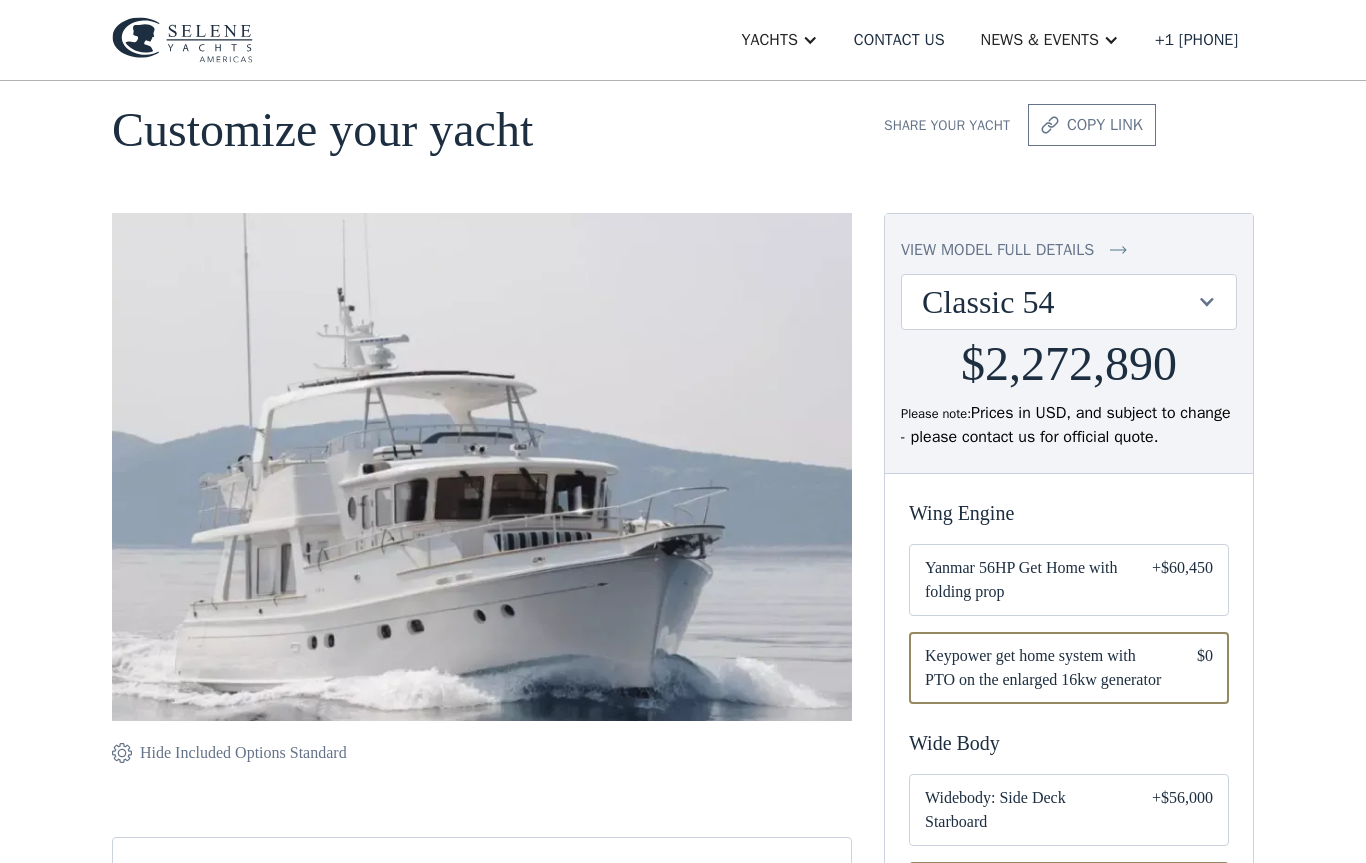 scroll, scrollTop: 0, scrollLeft: 0, axis: both 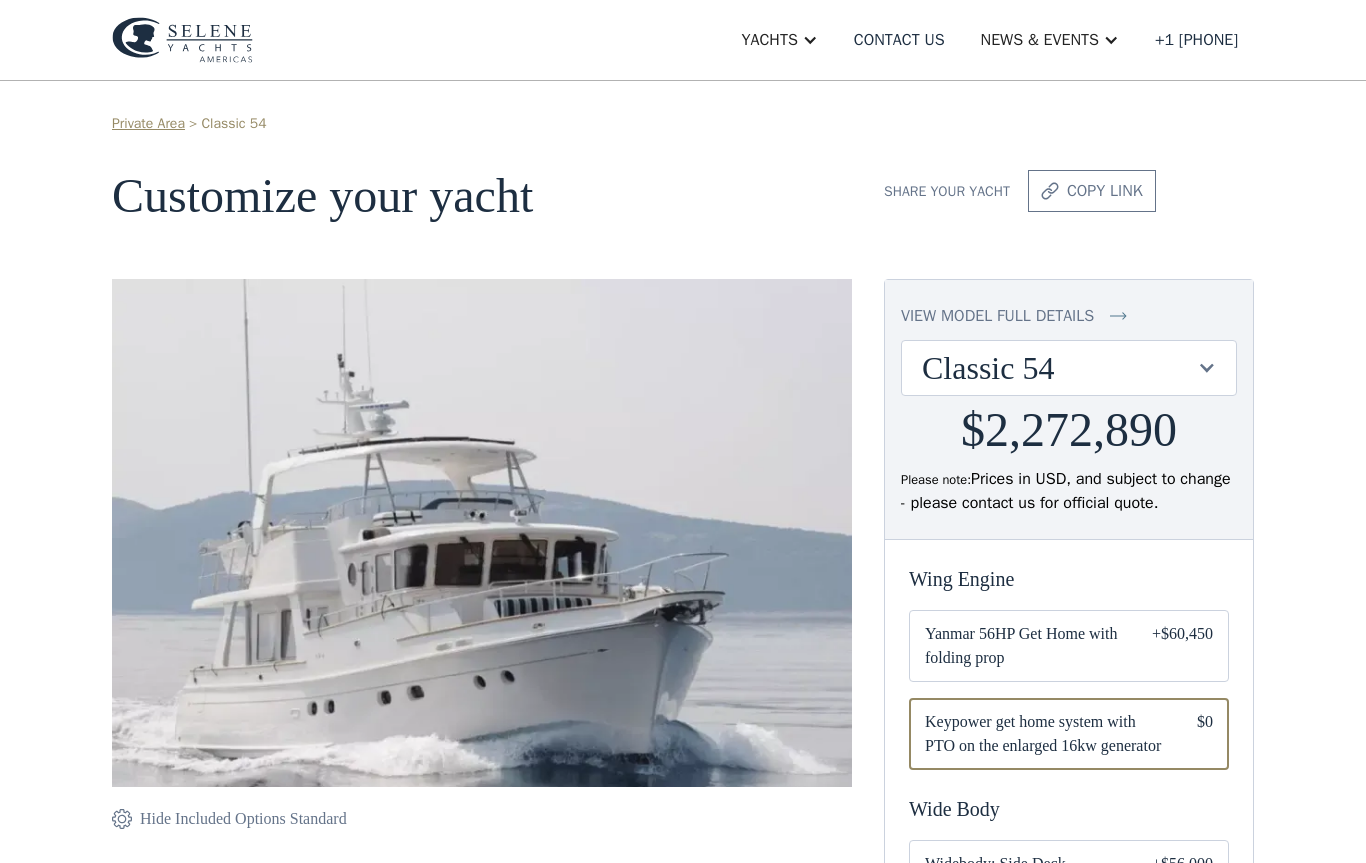 click at bounding box center (1206, 367) 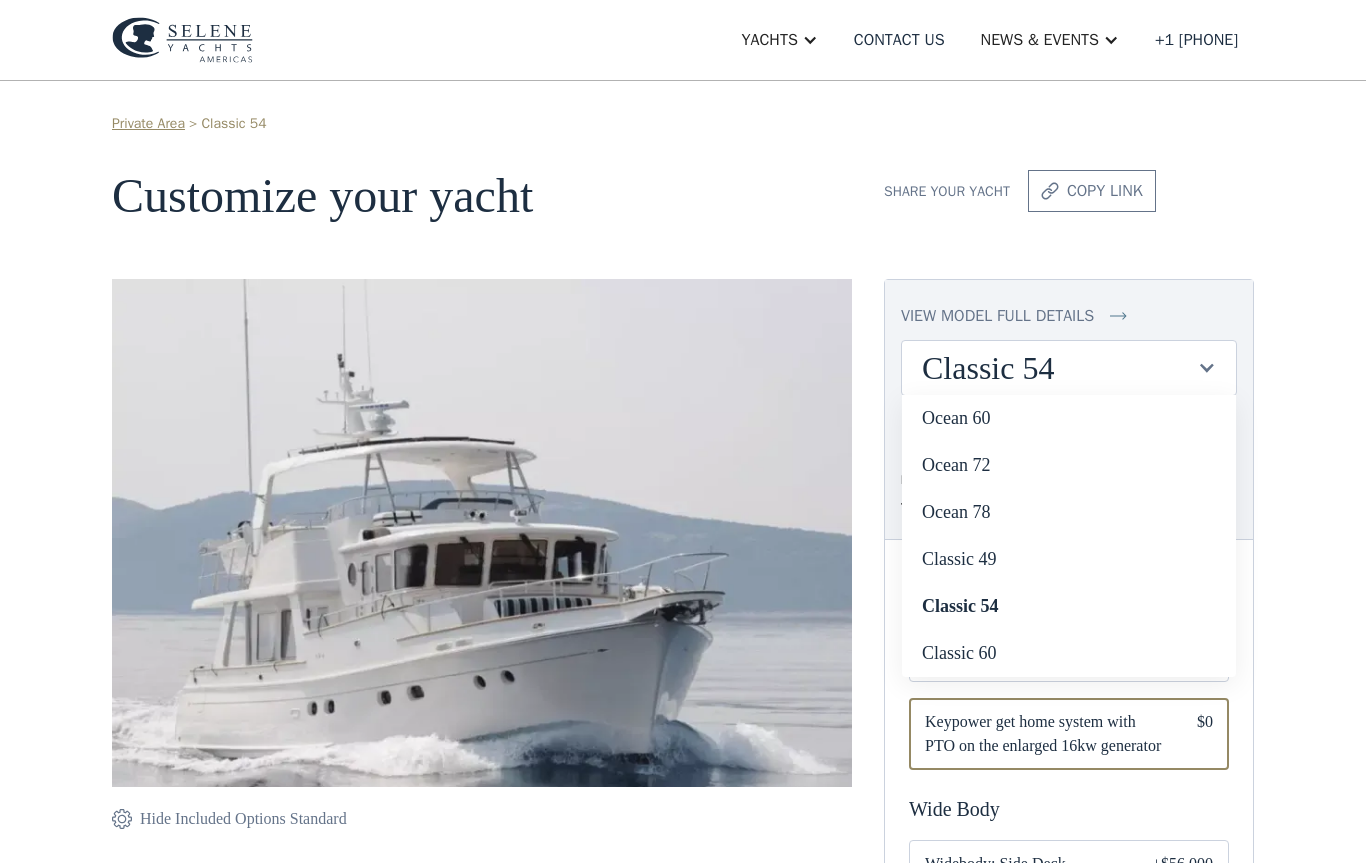 click on "Classic 60" at bounding box center [1069, 653] 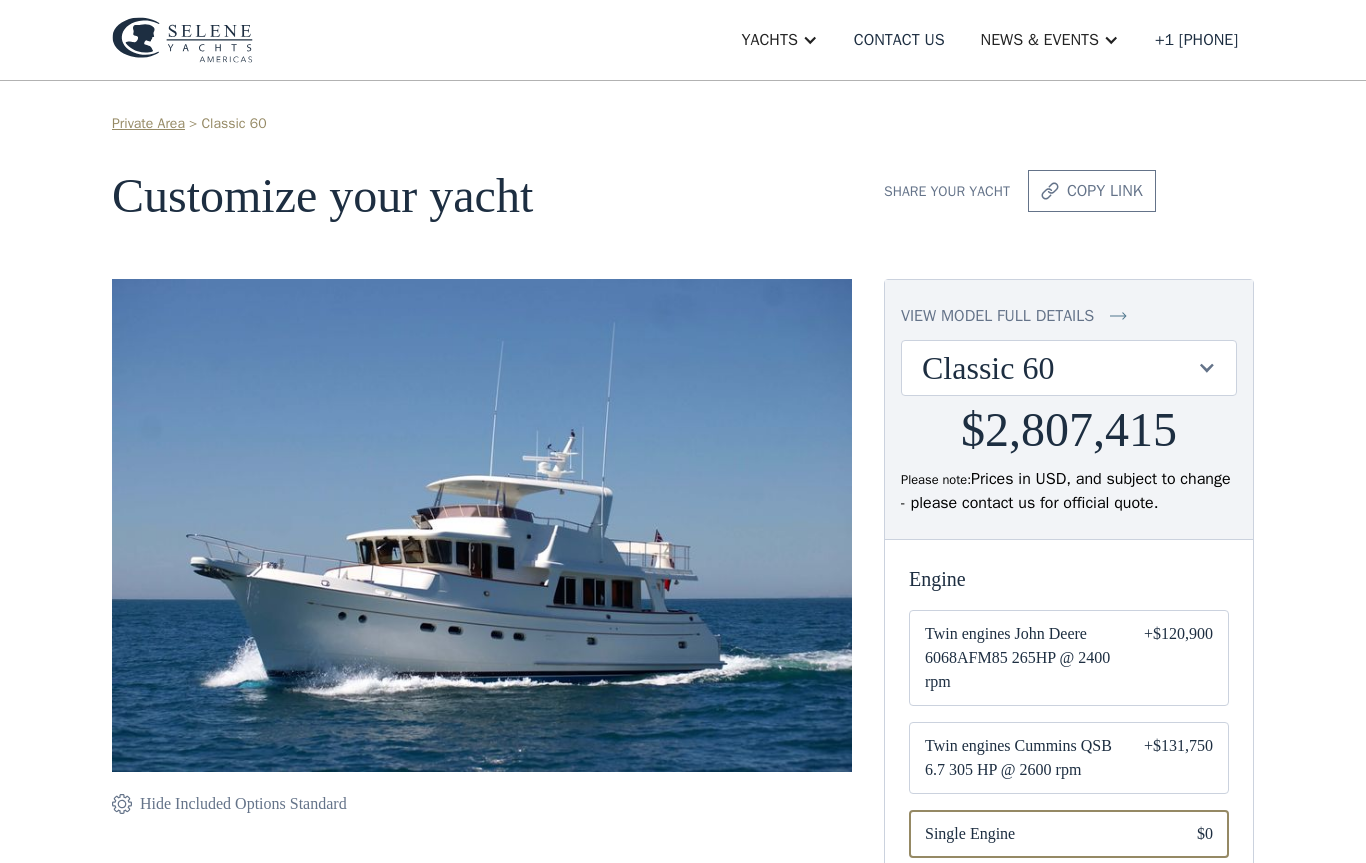 scroll, scrollTop: 0, scrollLeft: 0, axis: both 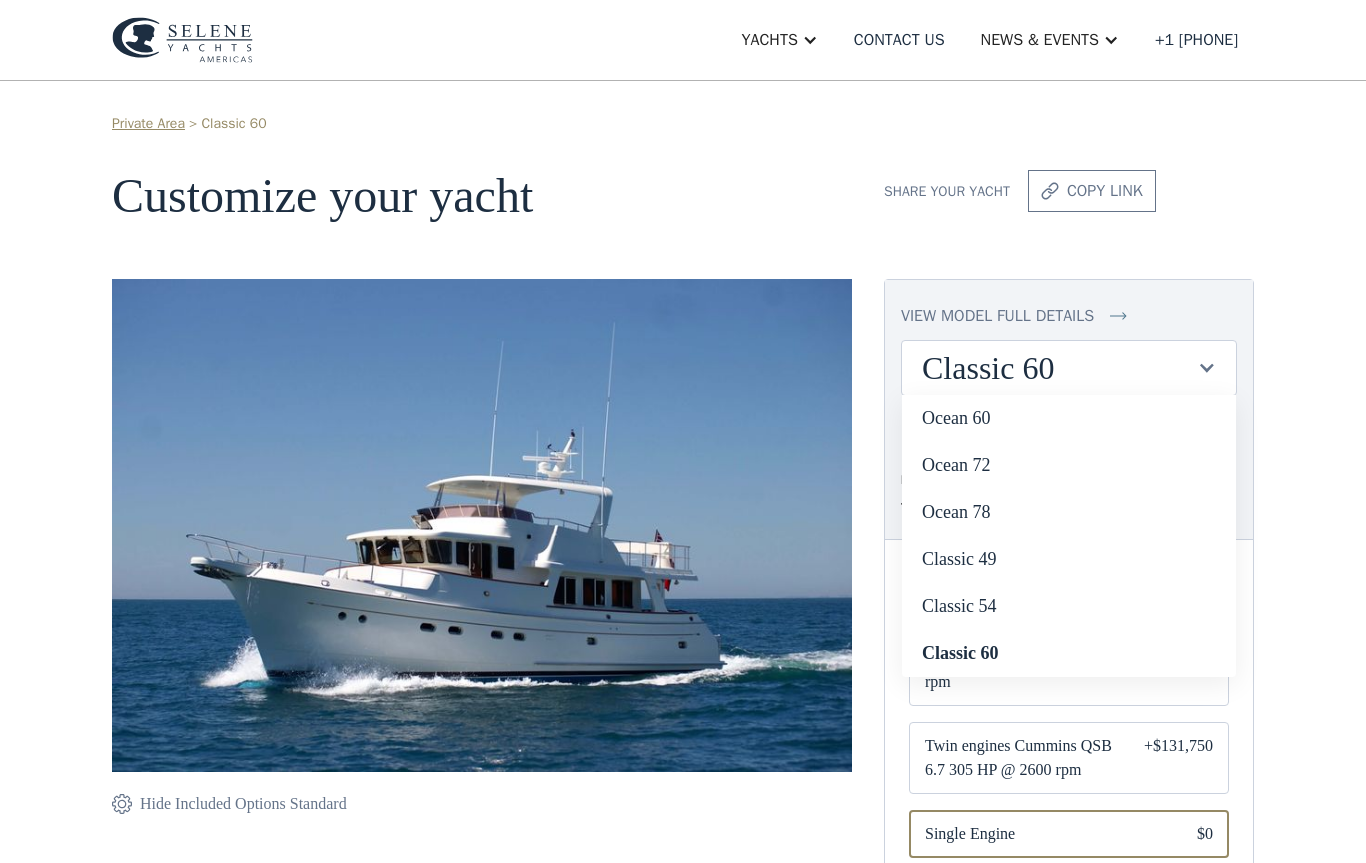 click on "Ocean 60" at bounding box center (1069, 418) 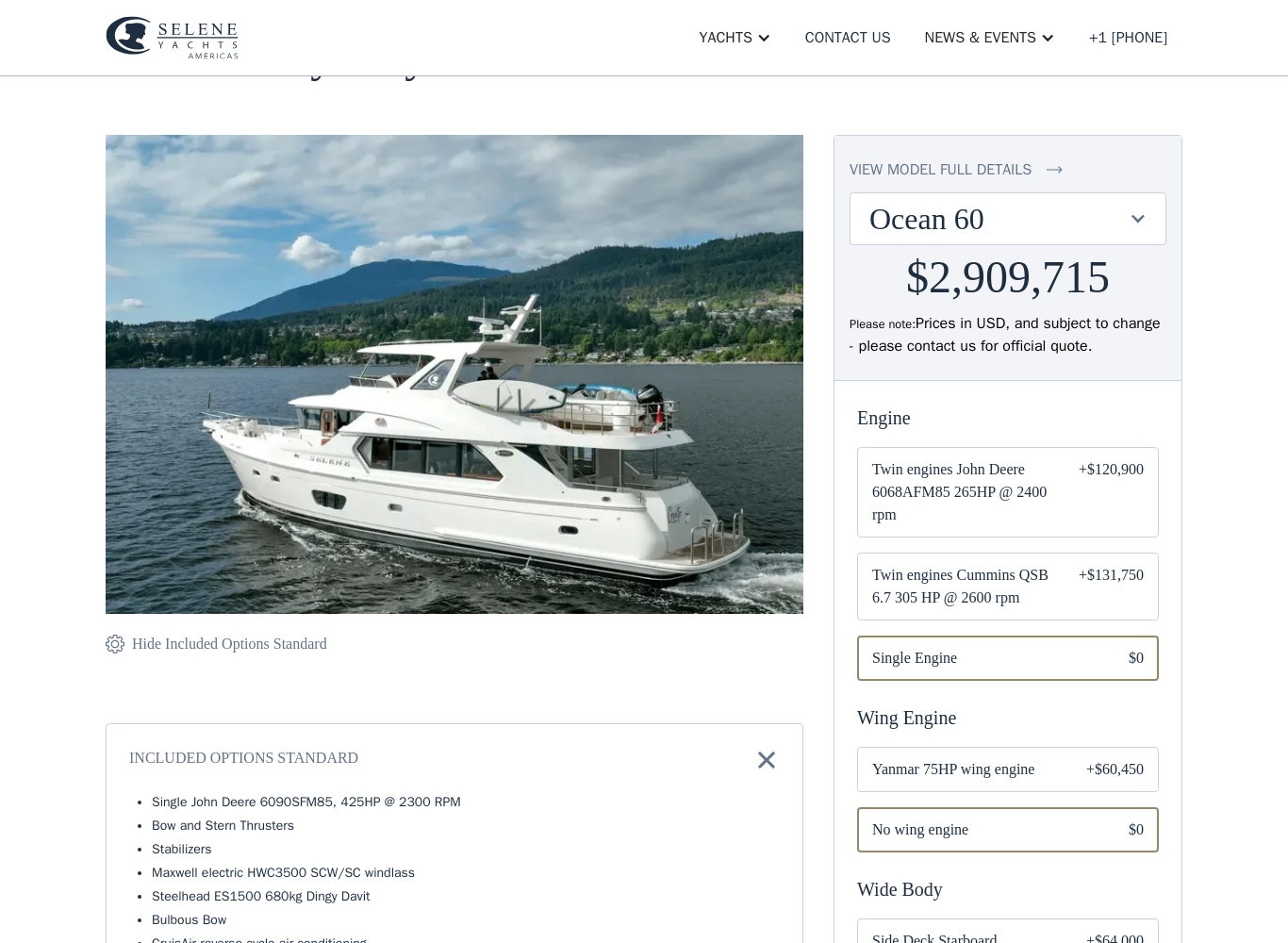 scroll, scrollTop: 128, scrollLeft: 0, axis: vertical 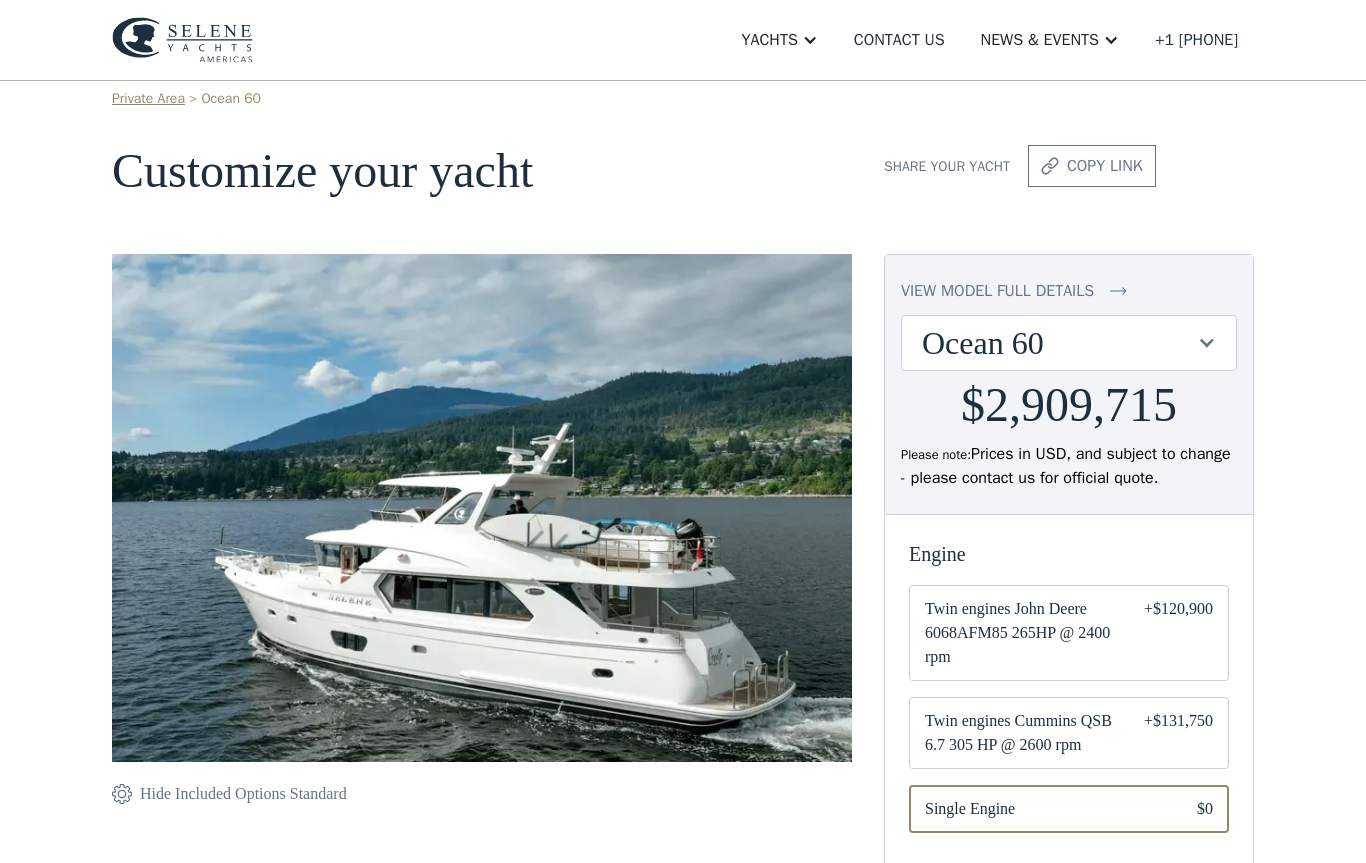 click at bounding box center [1206, 342] 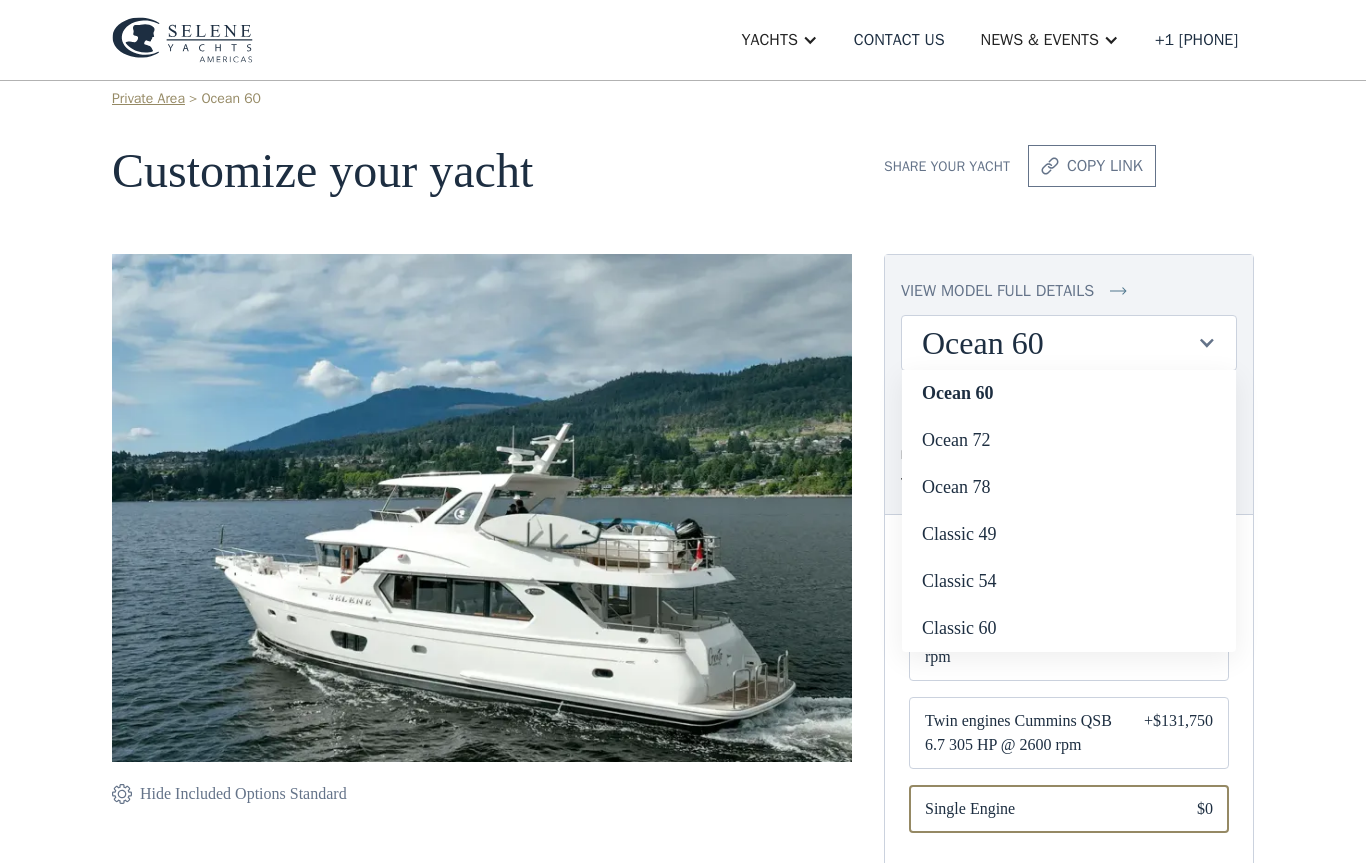 click on "Classic 54" at bounding box center (1069, 581) 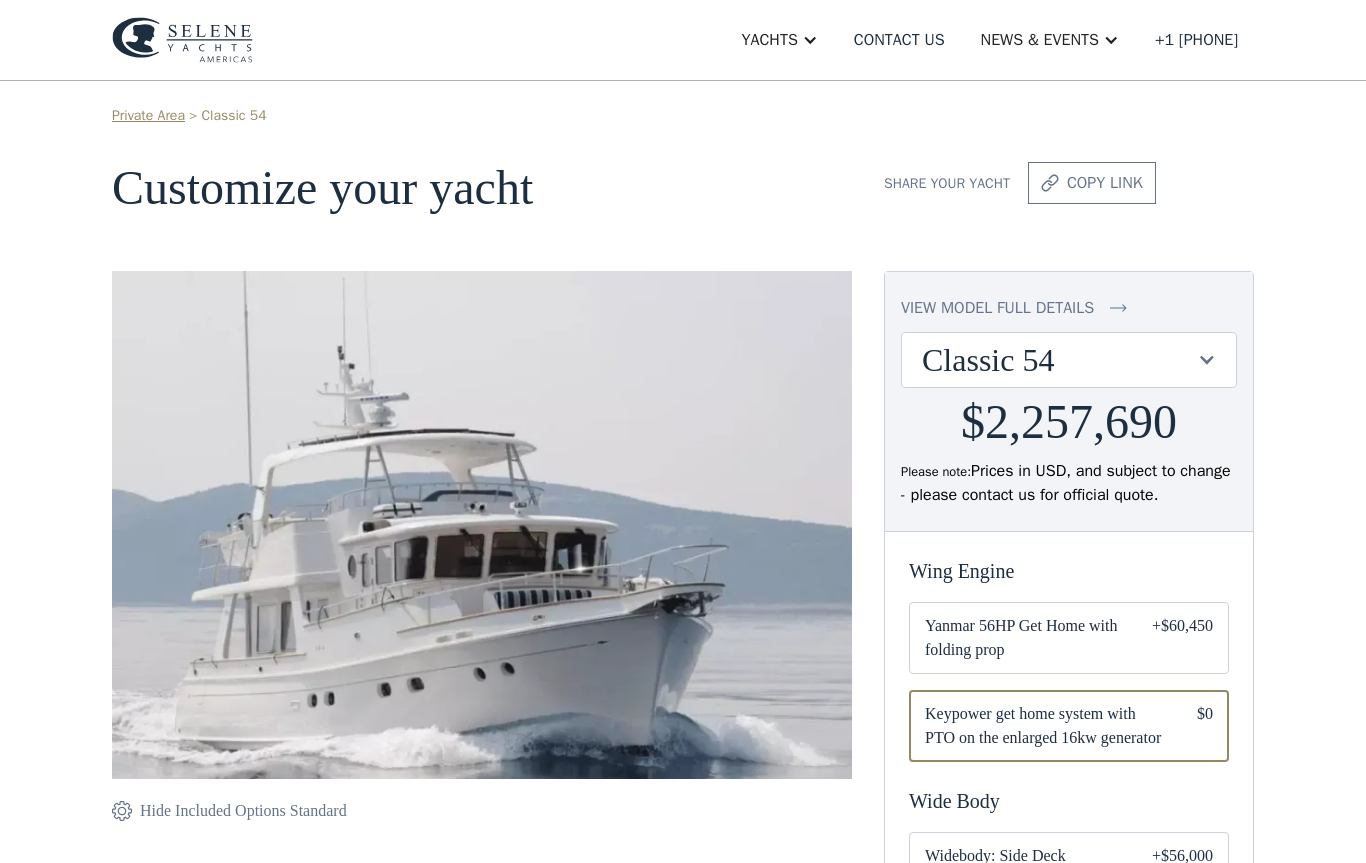scroll, scrollTop: 0, scrollLeft: 0, axis: both 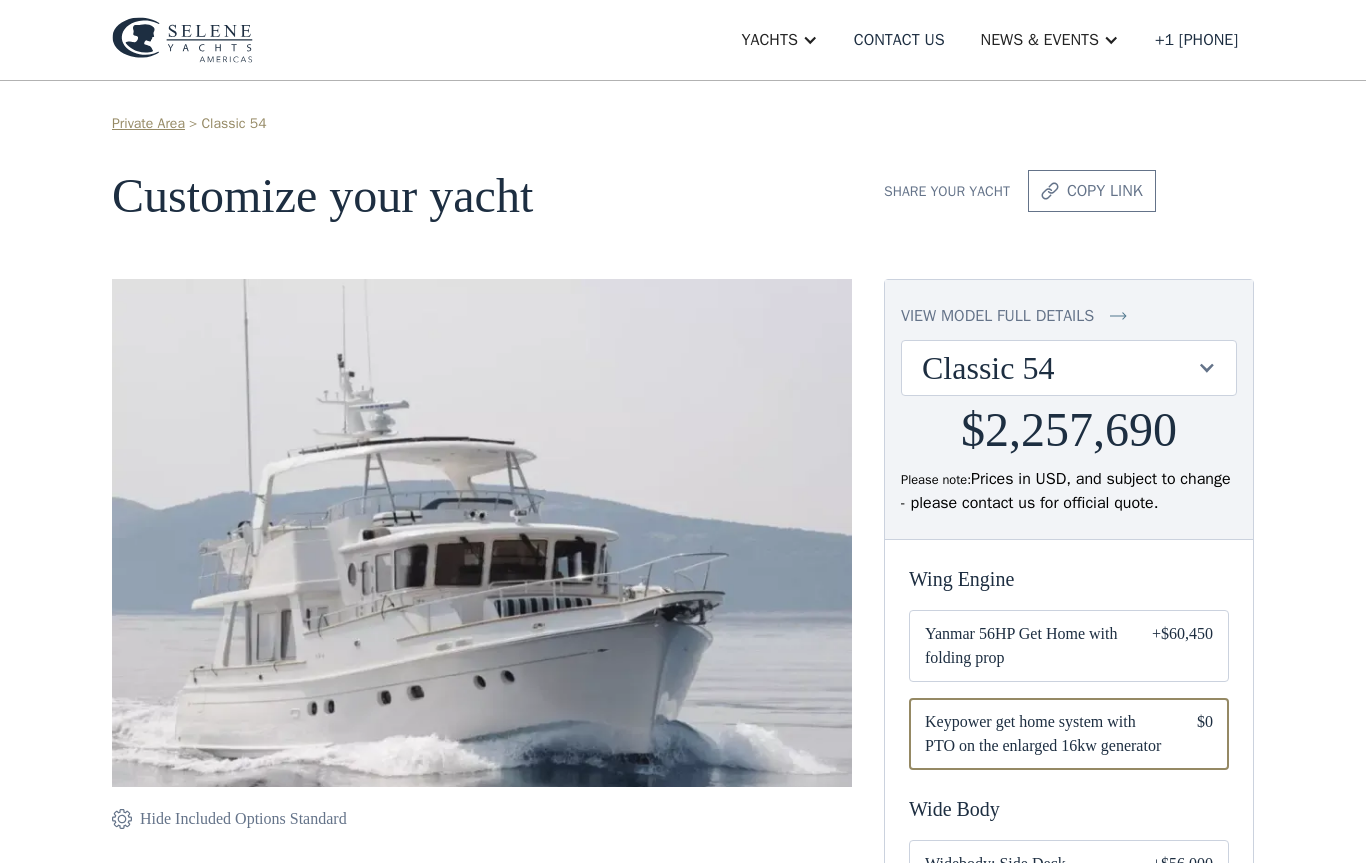 click on "Classic 54" at bounding box center [1069, 368] 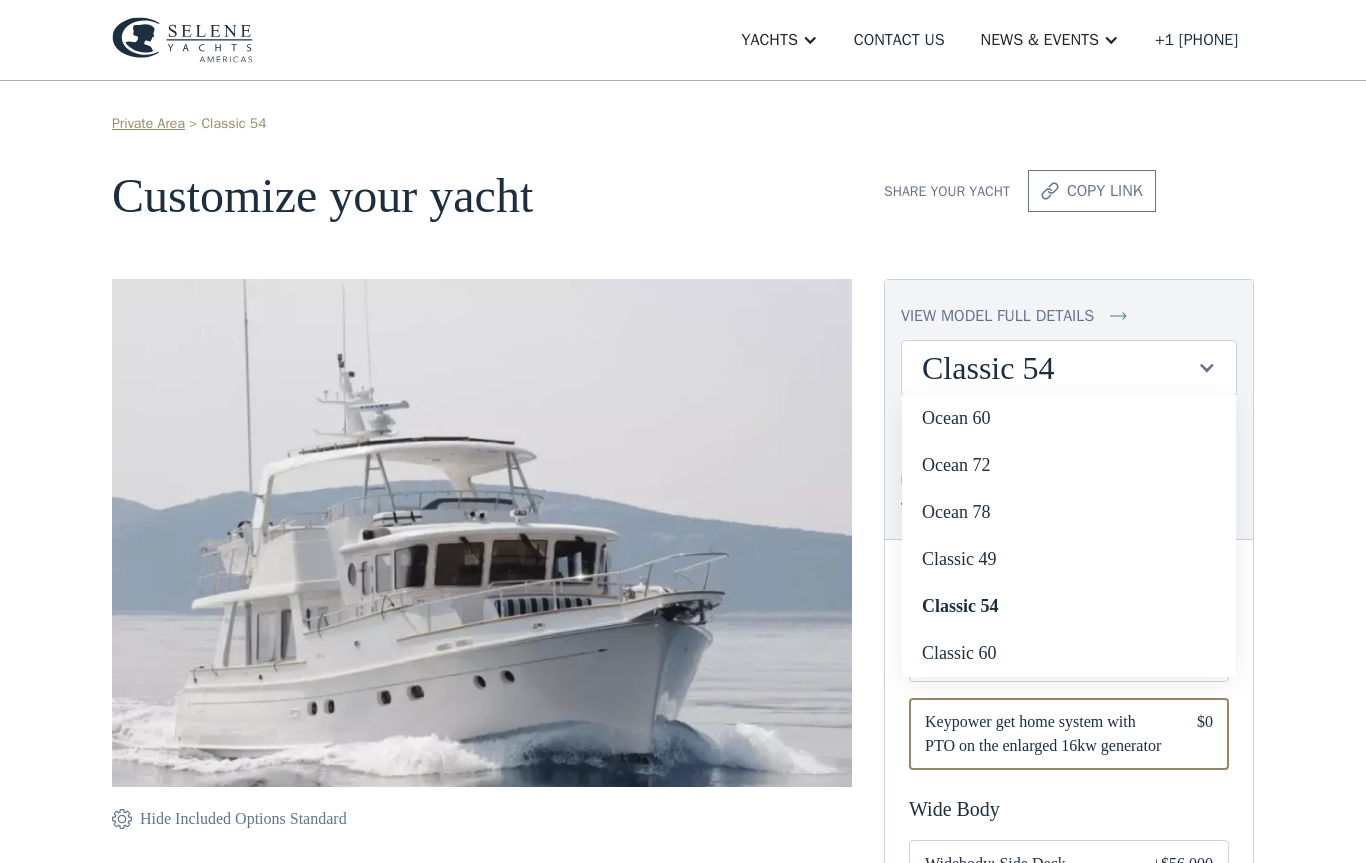 click on "Classic 60" at bounding box center (1069, 653) 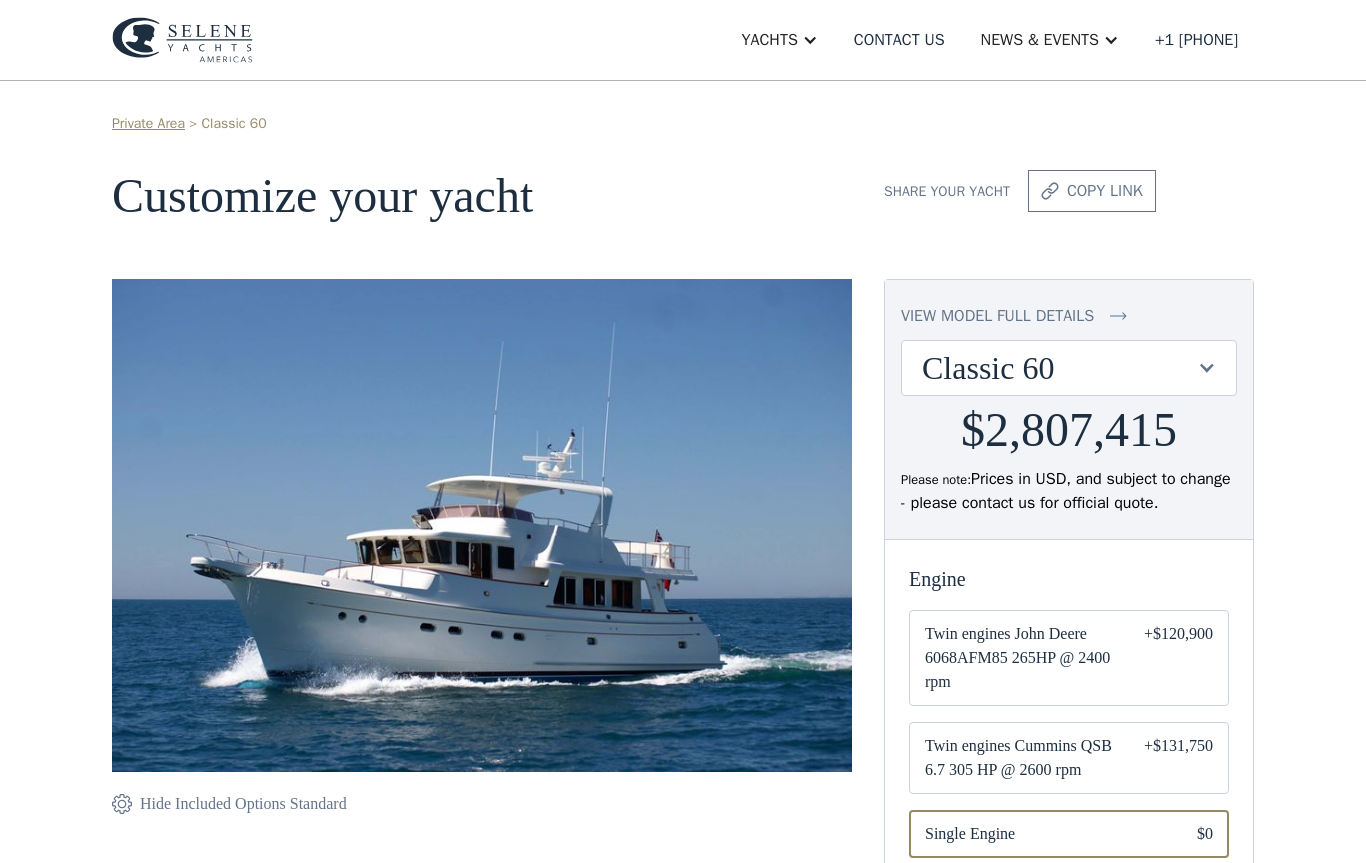 scroll, scrollTop: 0, scrollLeft: 0, axis: both 